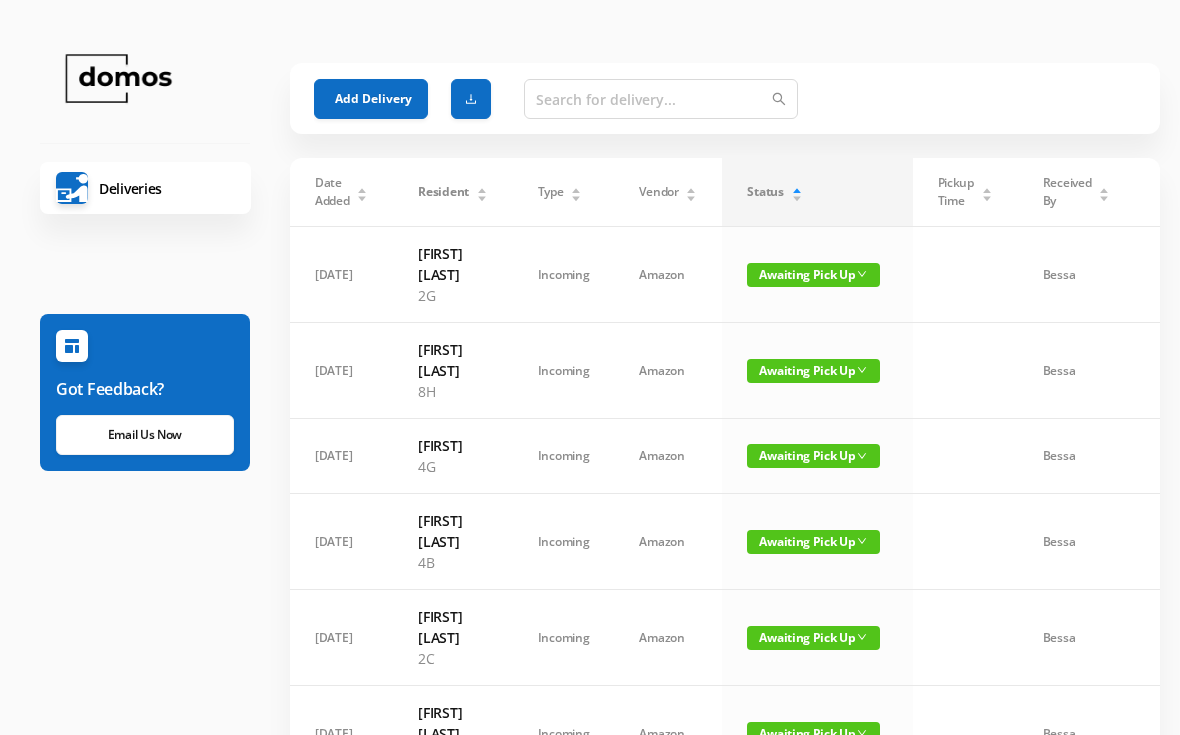 scroll, scrollTop: 0, scrollLeft: 0, axis: both 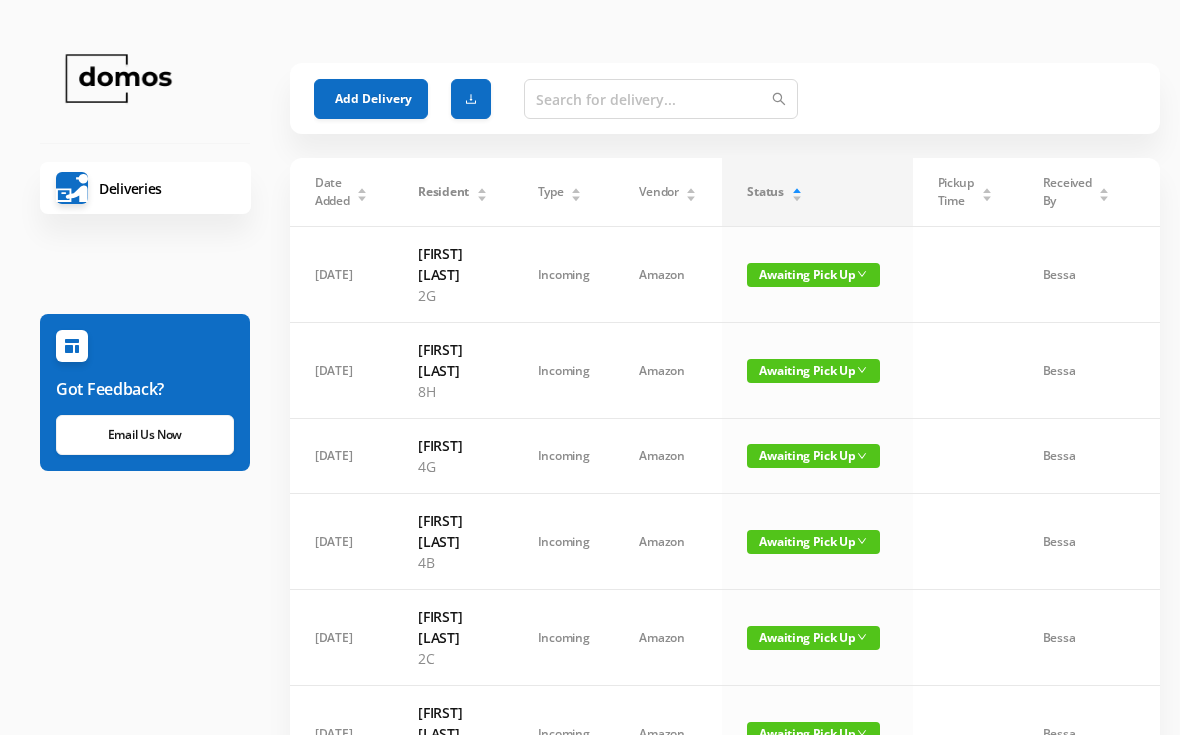 click on "Awaiting Pick Up" at bounding box center (813, 275) 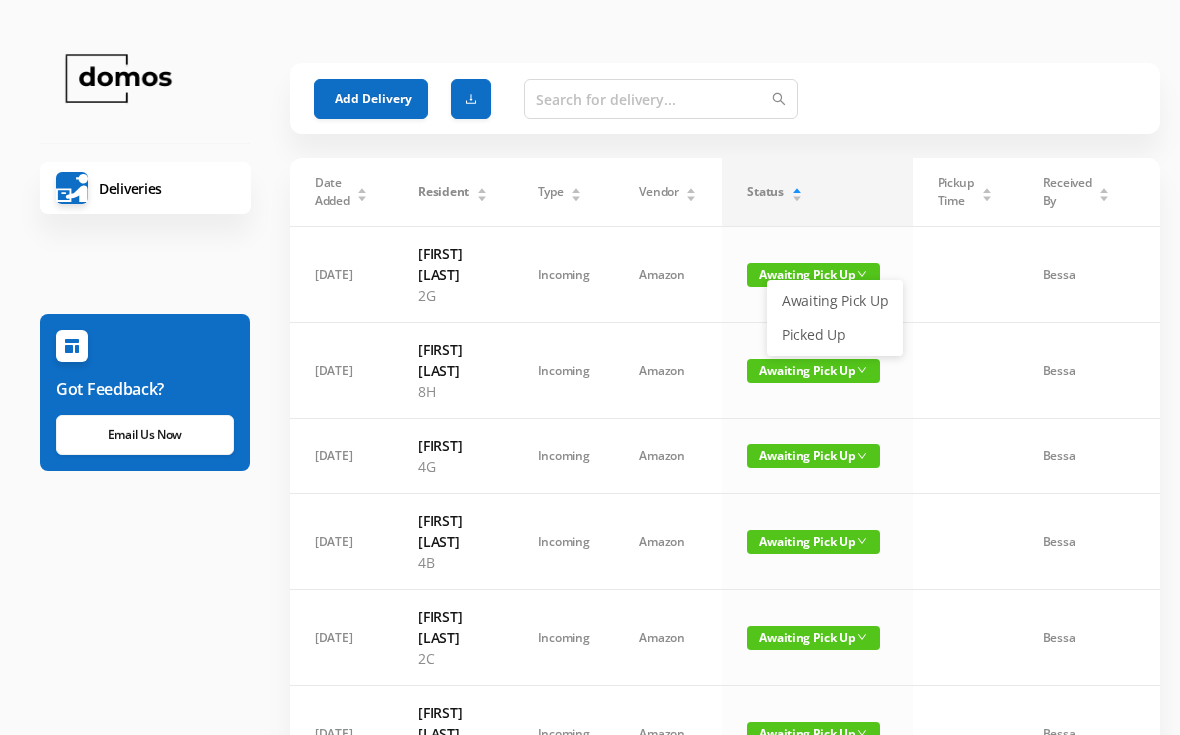 click on "Picked Up" at bounding box center [835, 335] 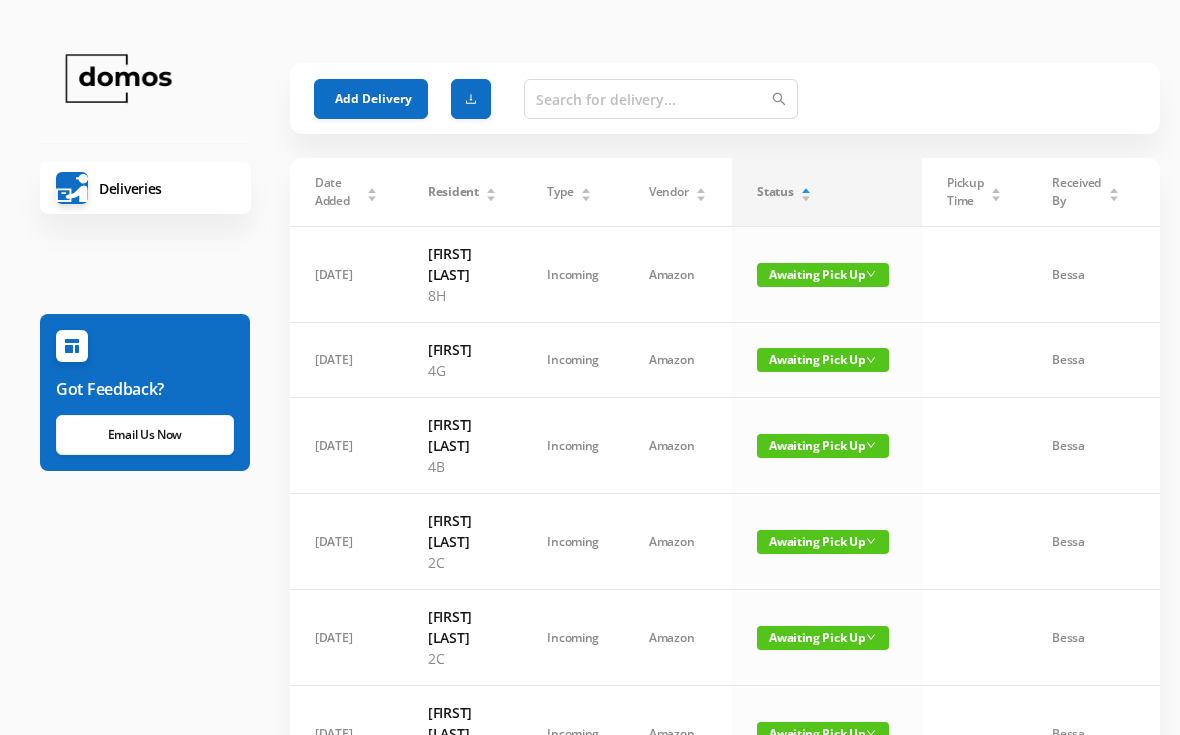 click on "Awaiting Pick Up" at bounding box center (823, 275) 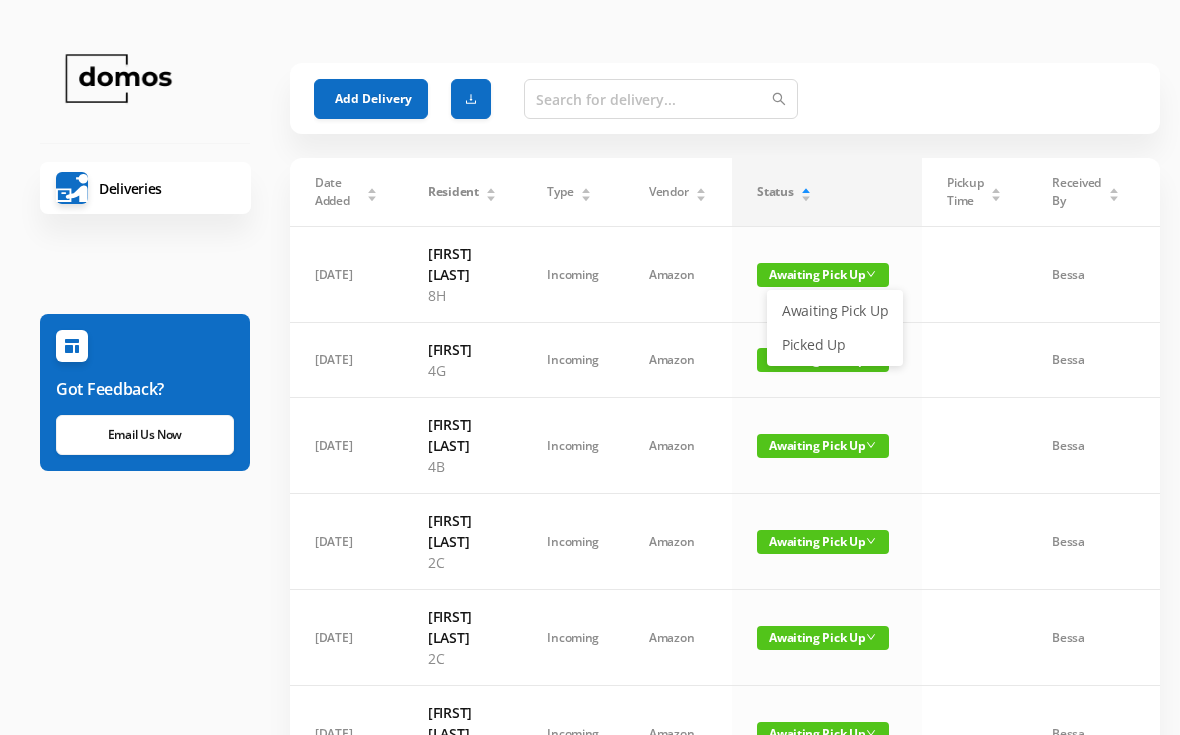 click on "Picked Up" at bounding box center [835, 345] 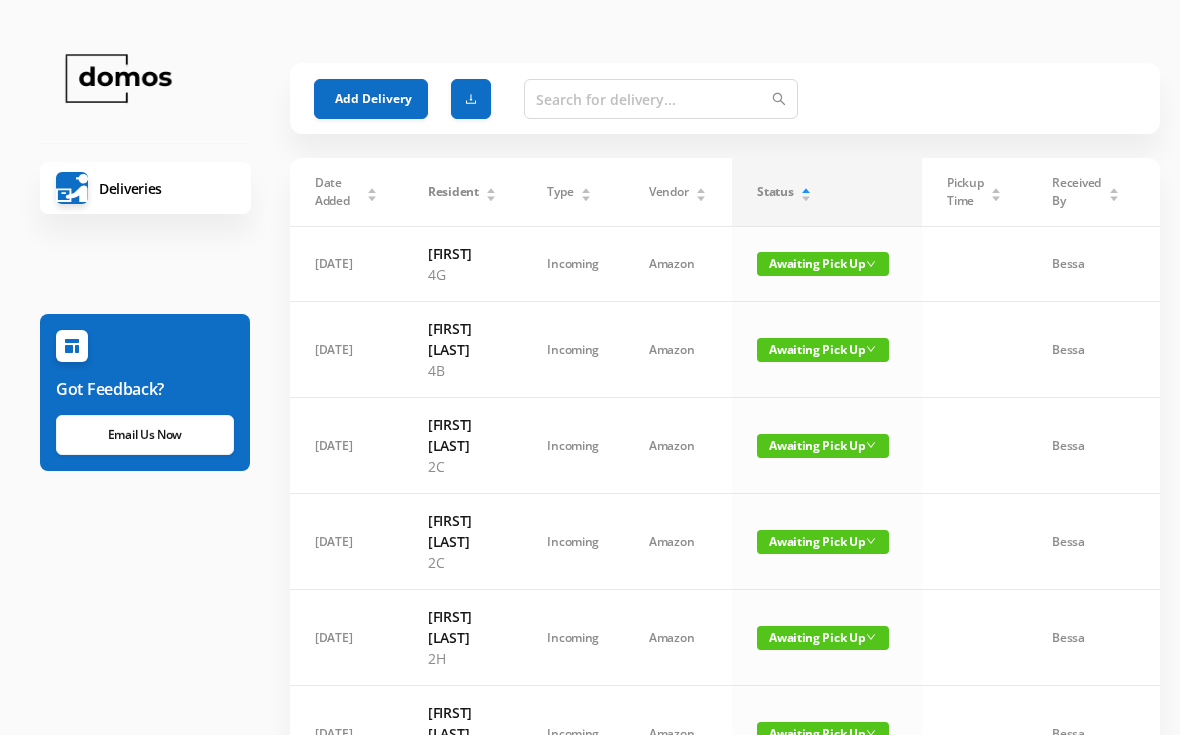 click on "Awaiting Pick Up" at bounding box center (827, 350) 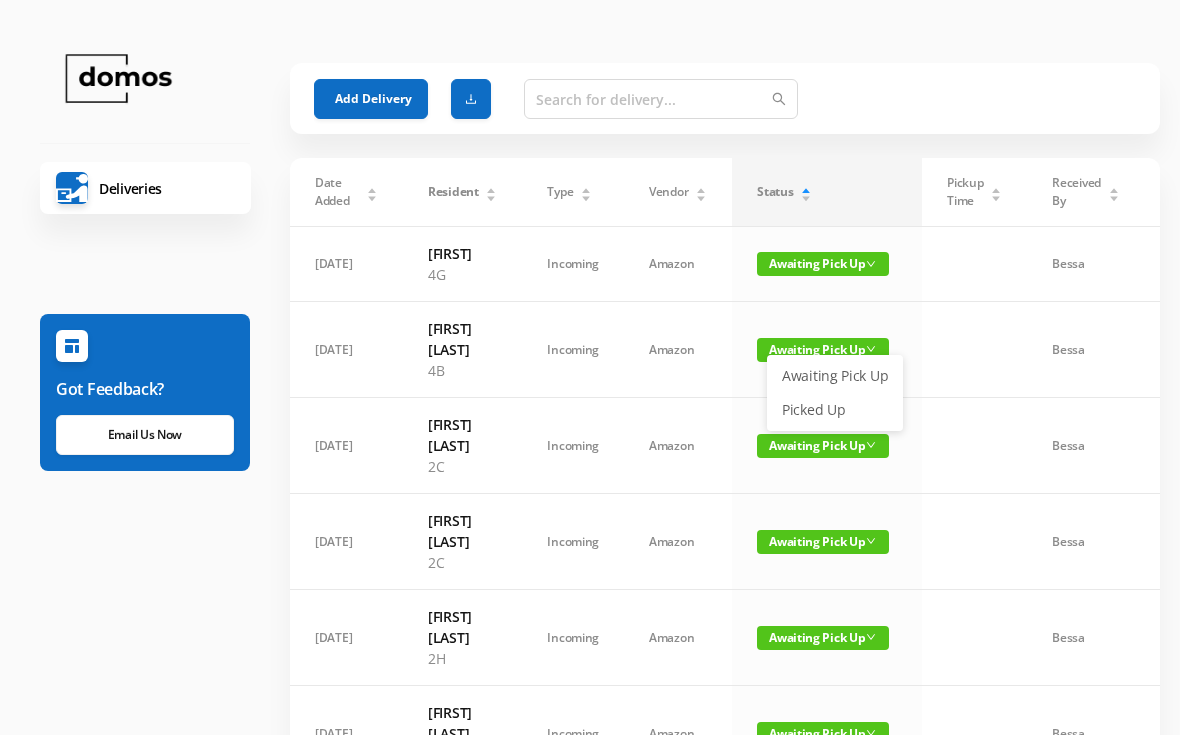 click on "Picked Up" at bounding box center (835, 410) 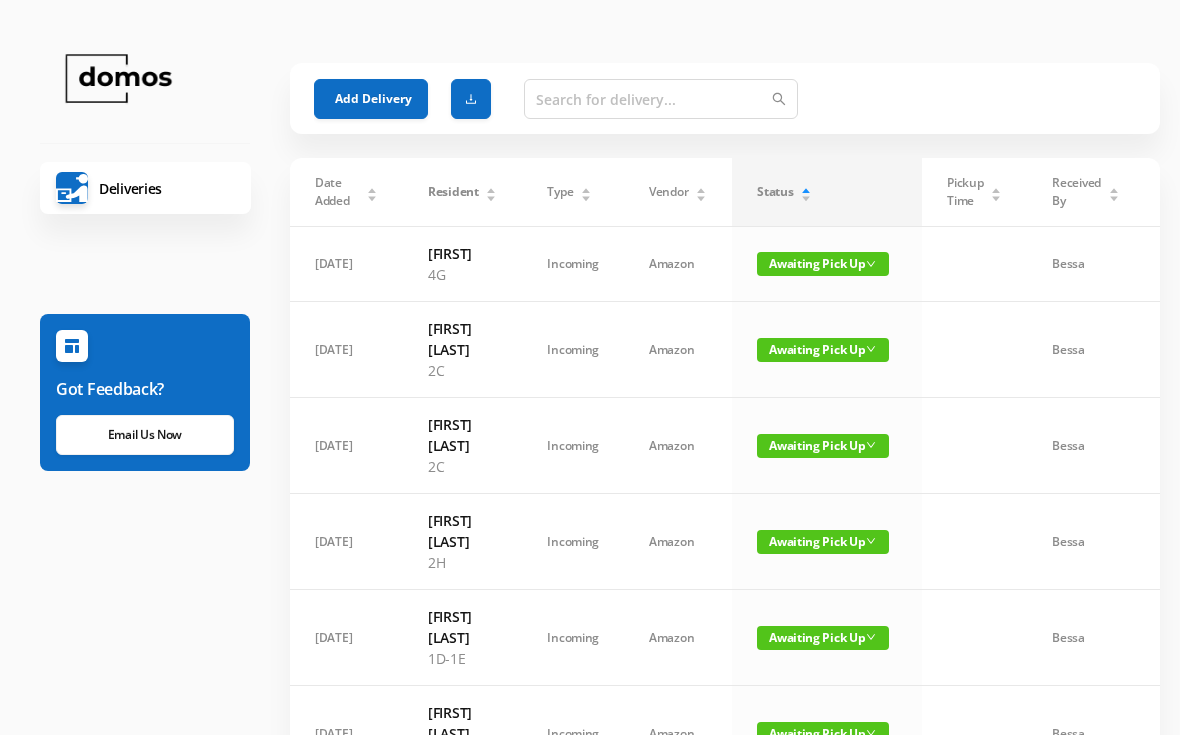 click on "Awaiting Pick Up" at bounding box center [823, 350] 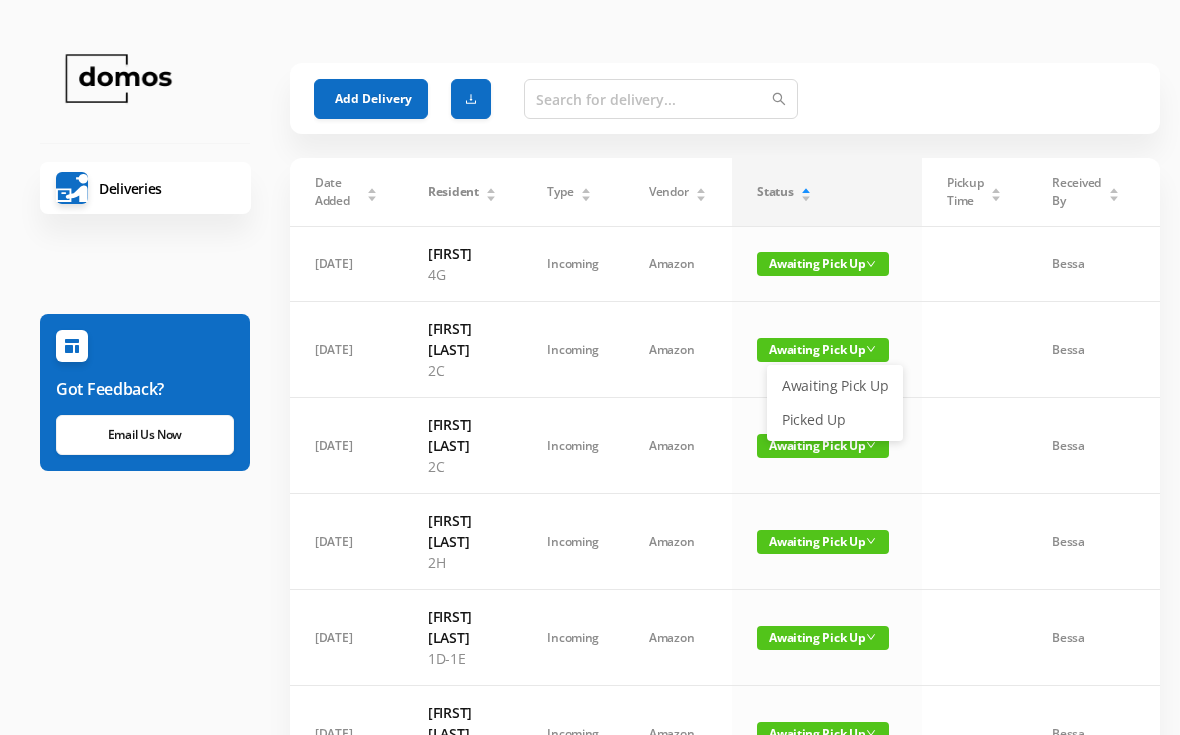 click on "Picked Up" at bounding box center [835, 420] 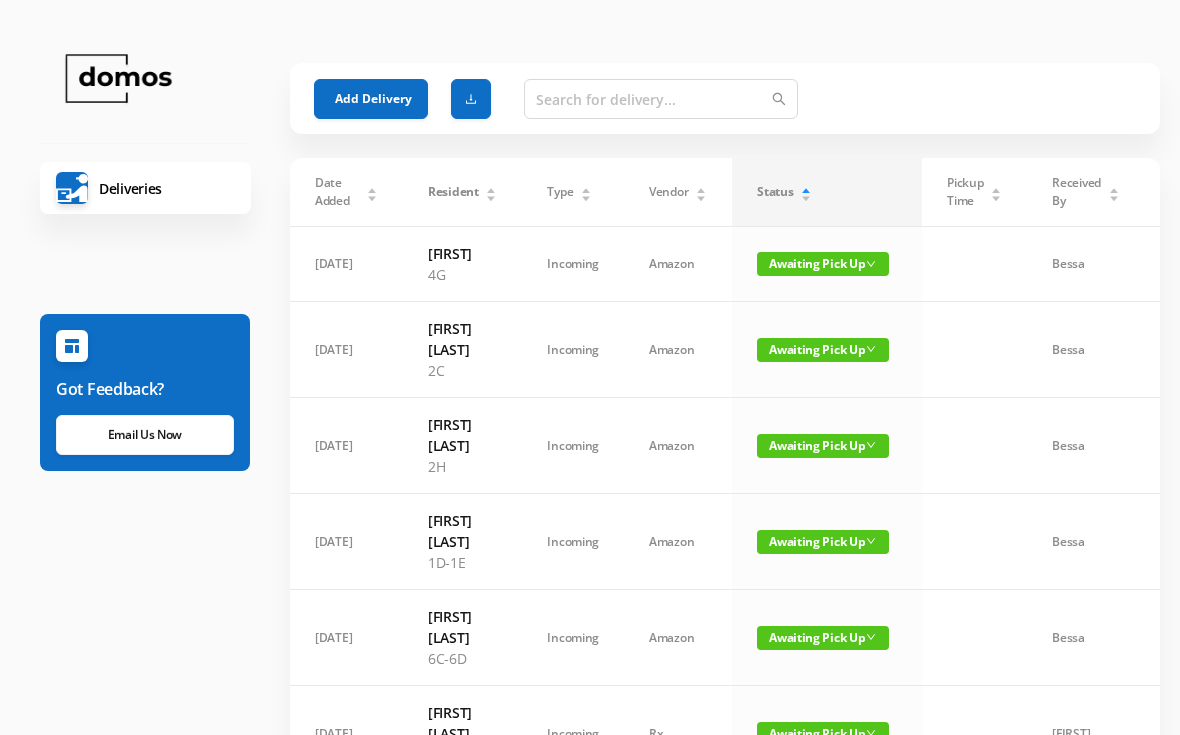 click on "Awaiting Pick Up" at bounding box center [823, 350] 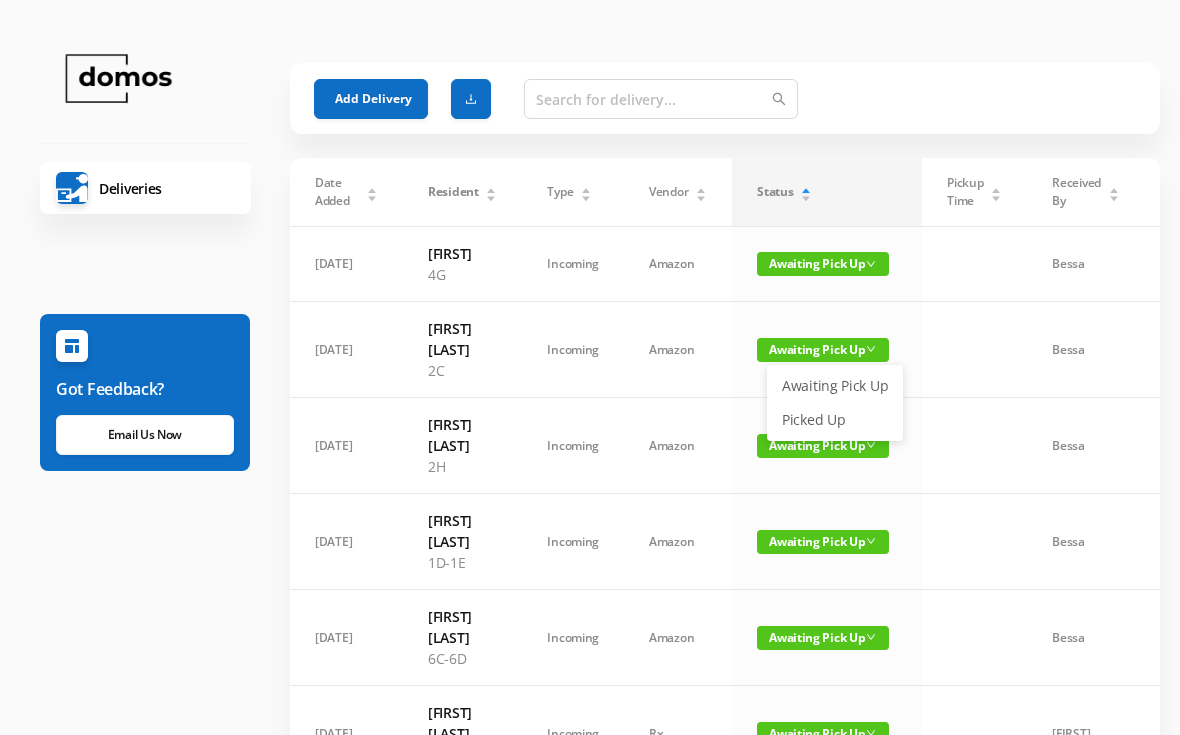 click on "Picked Up" at bounding box center (835, 420) 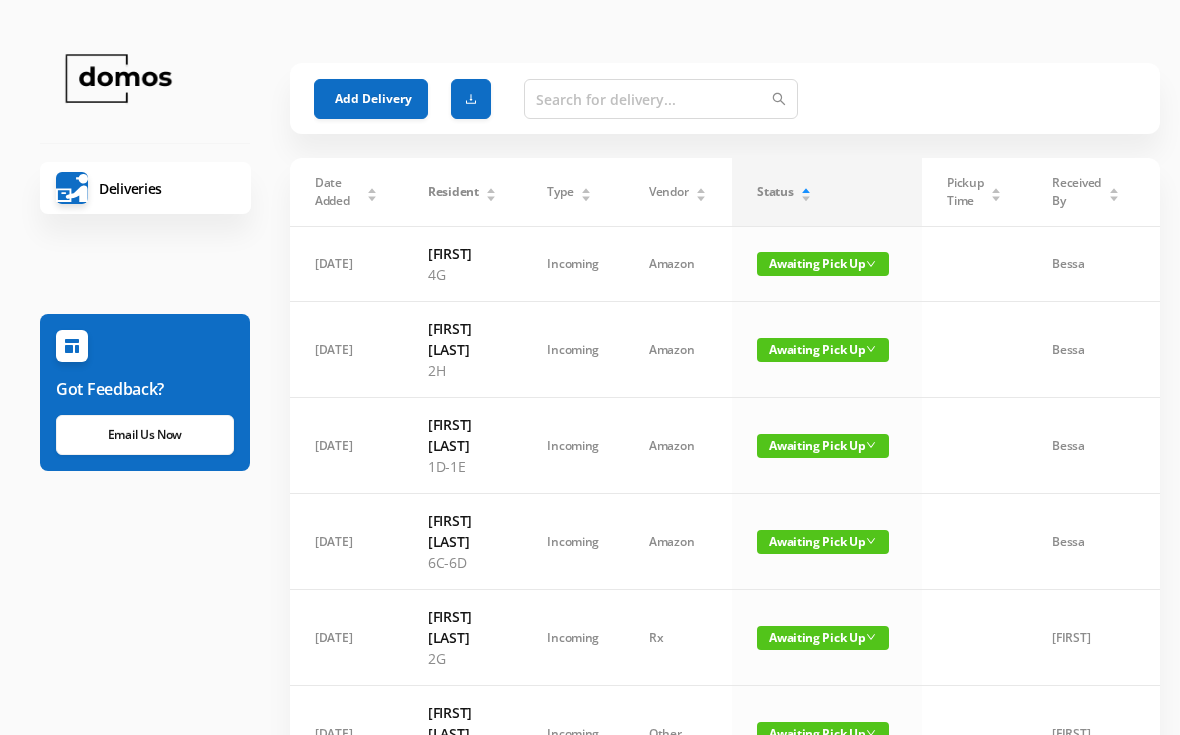 click on "Awaiting Pick Up" at bounding box center [823, 350] 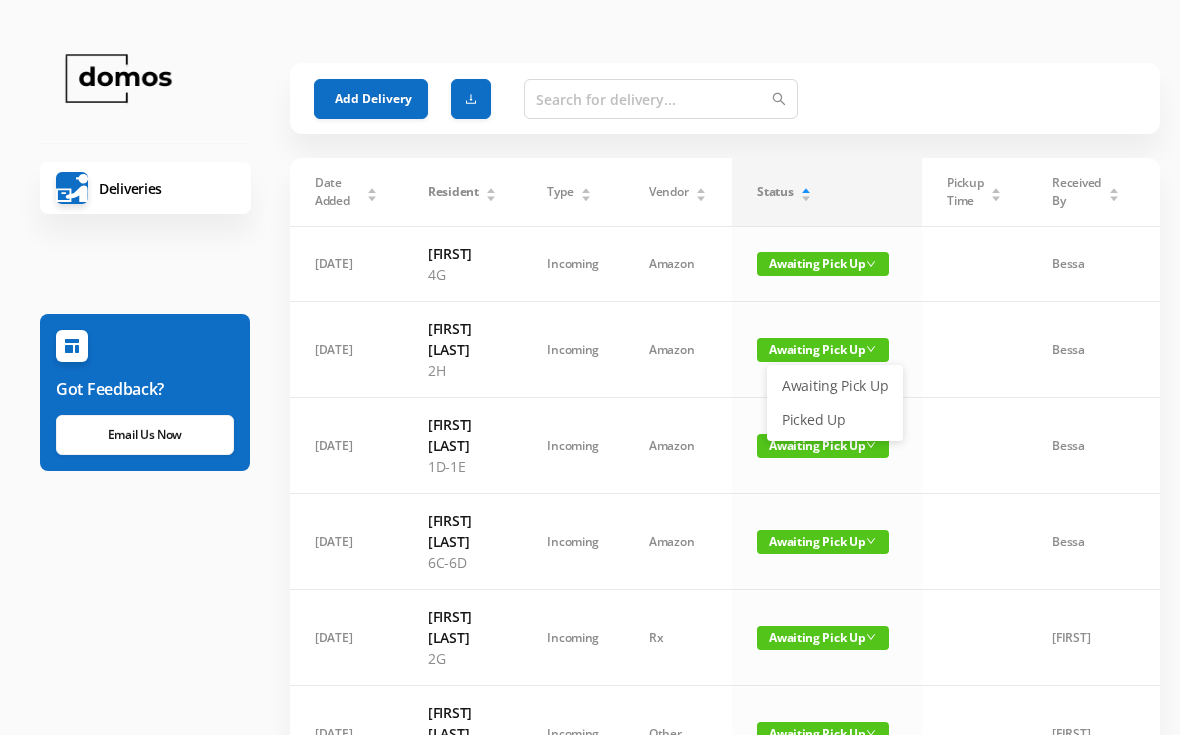 click on "Picked Up" at bounding box center [835, 420] 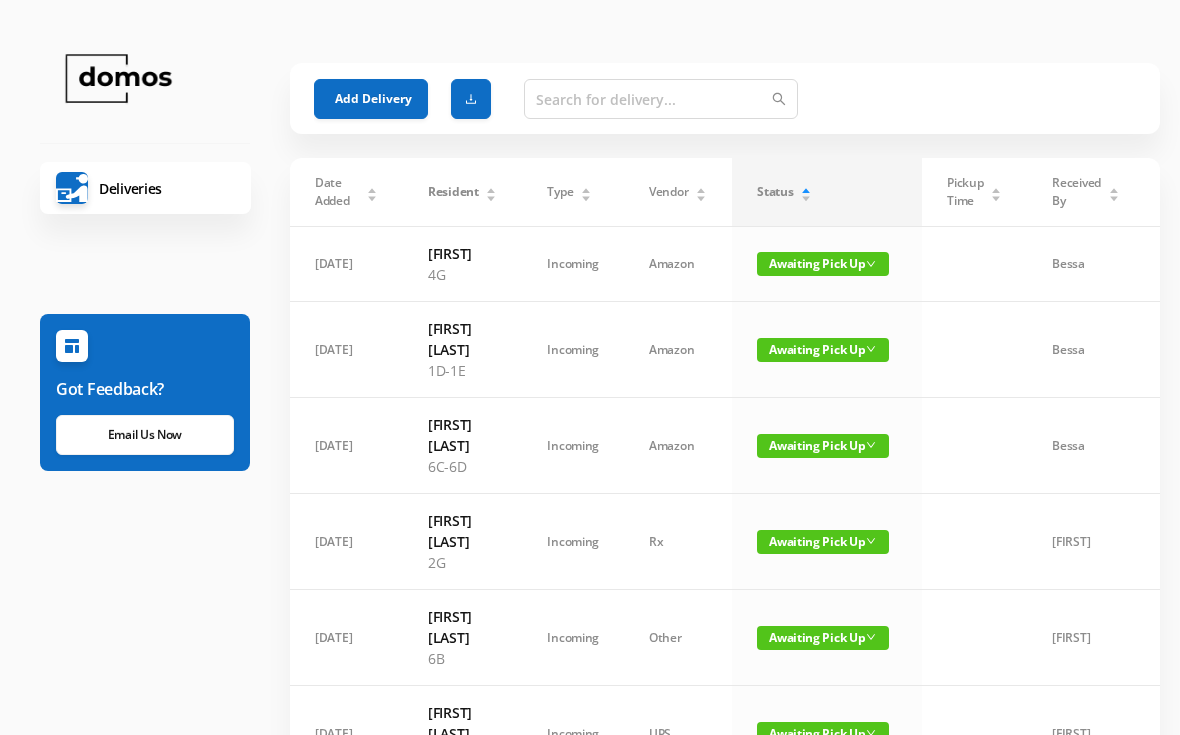 click on "Awaiting Pick Up" at bounding box center (823, 350) 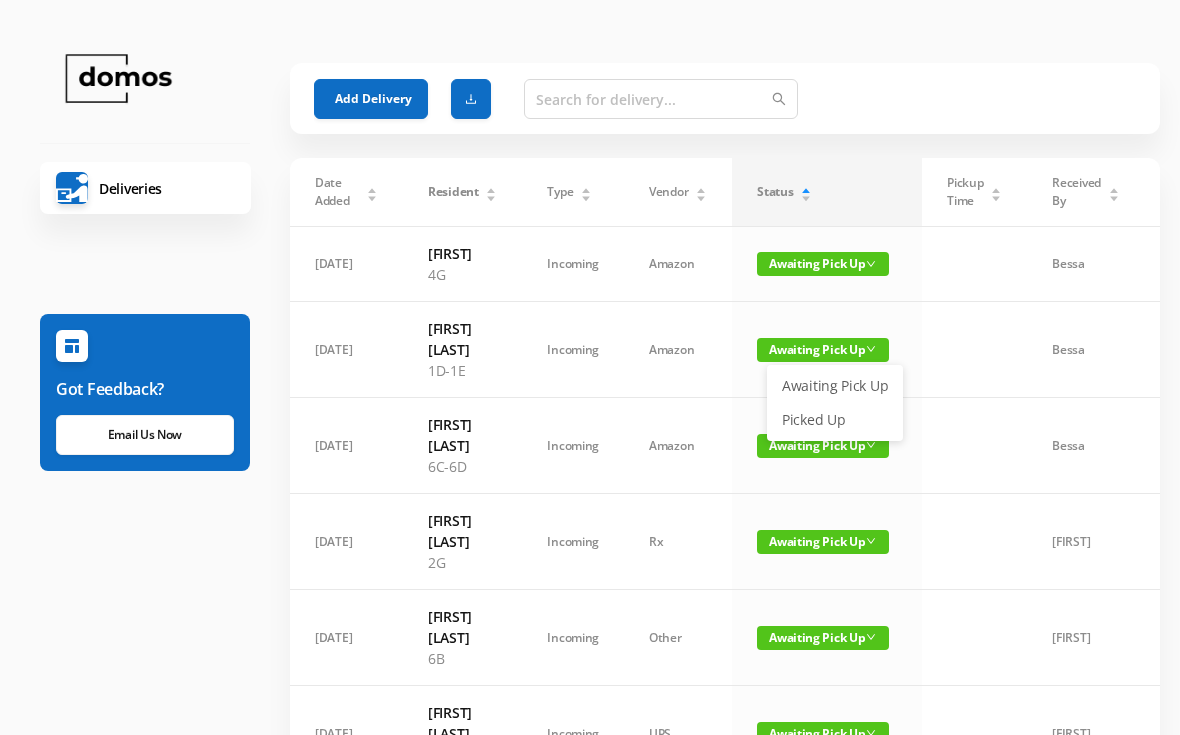 click on "Picked Up" at bounding box center [835, 420] 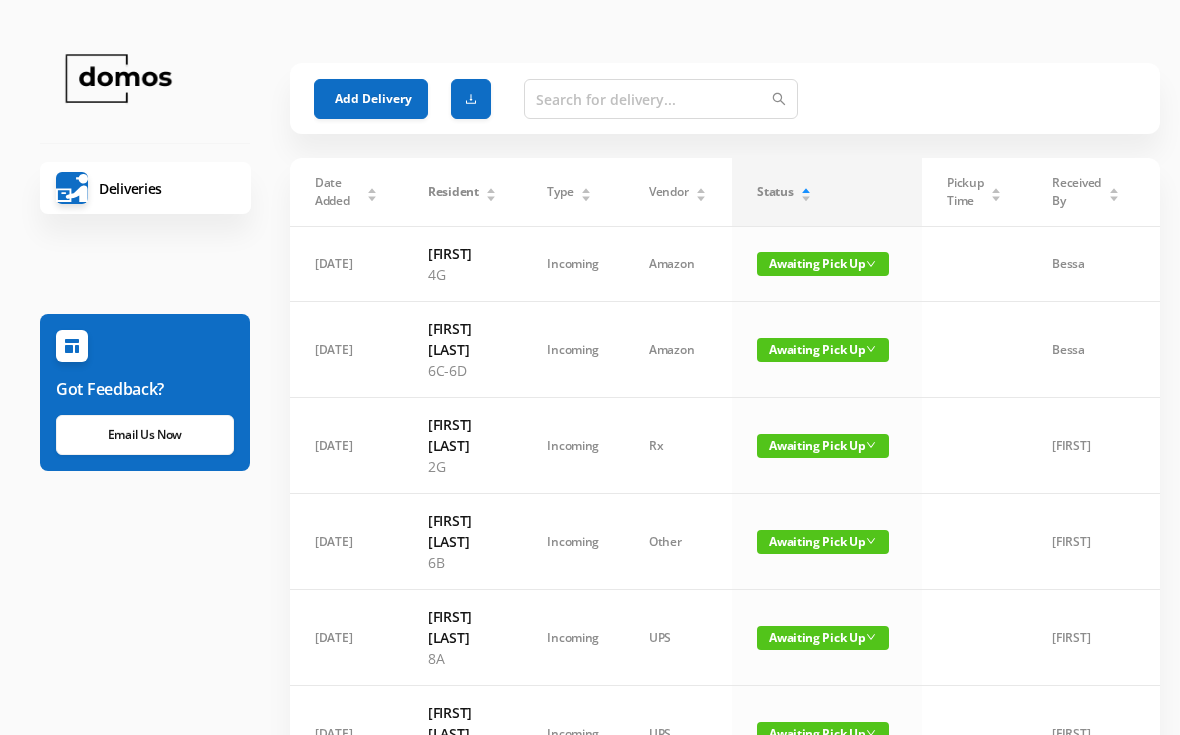 scroll, scrollTop: 0, scrollLeft: 0, axis: both 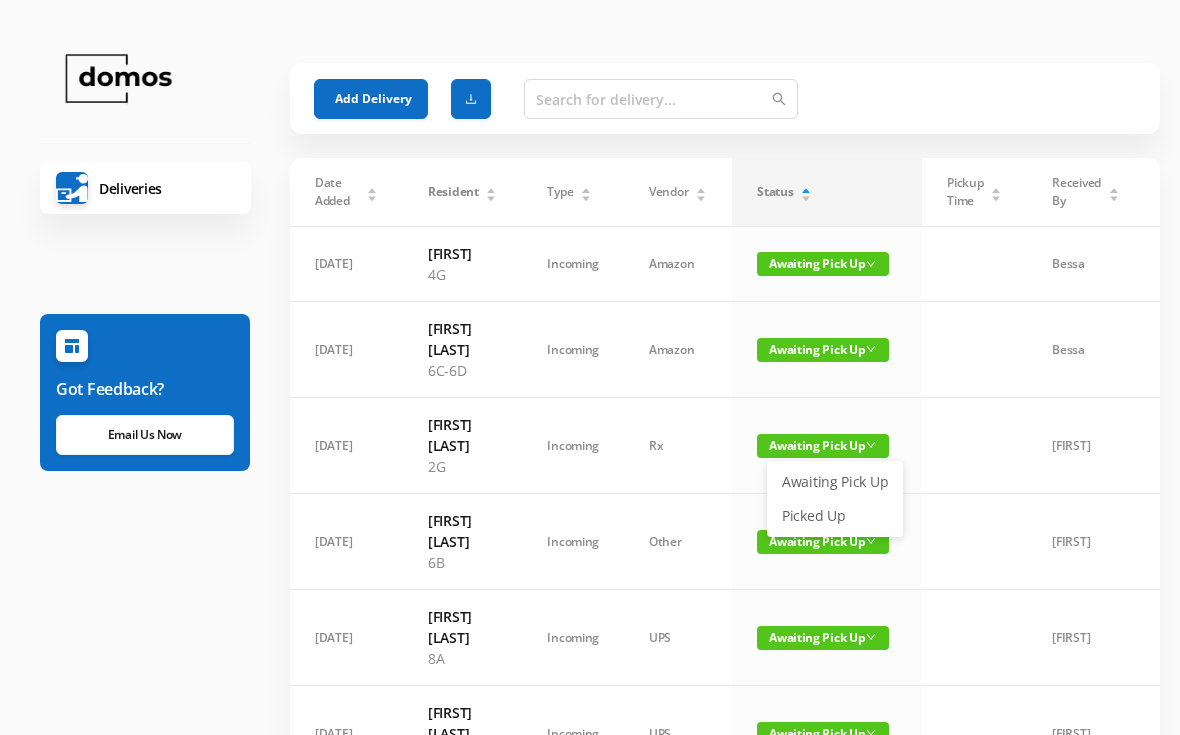 click on "Picked Up" at bounding box center (835, 516) 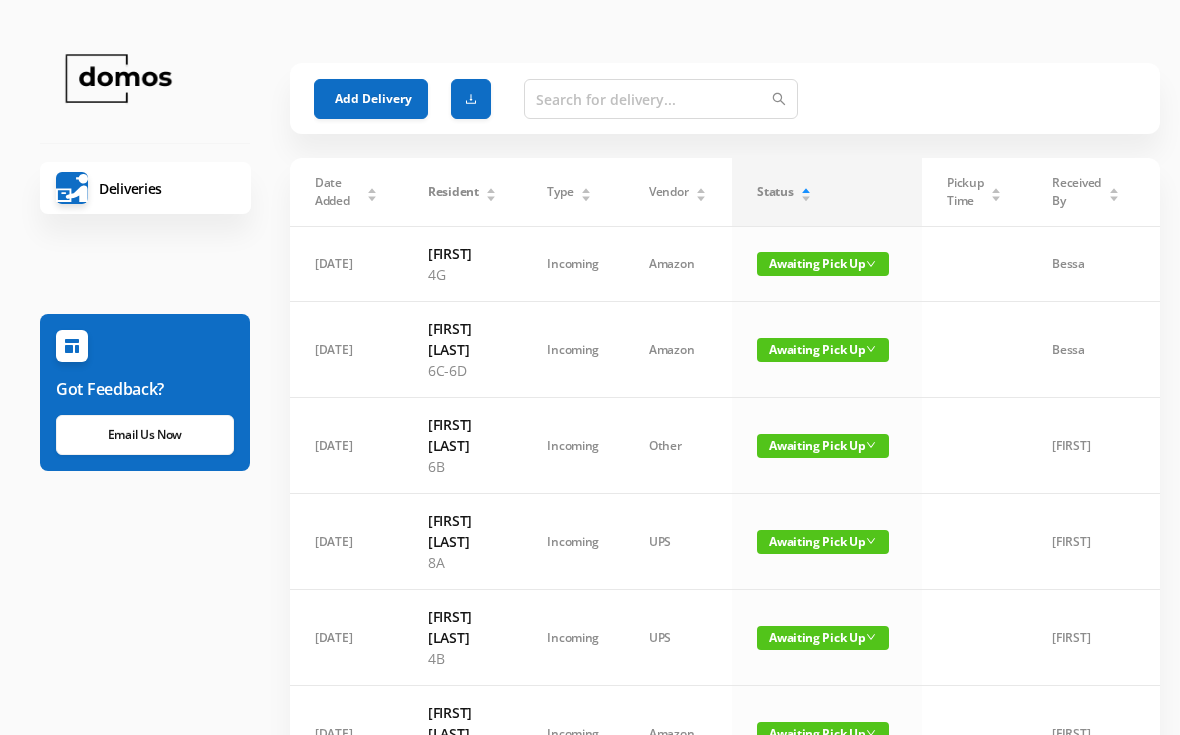 scroll, scrollTop: 0, scrollLeft: 0, axis: both 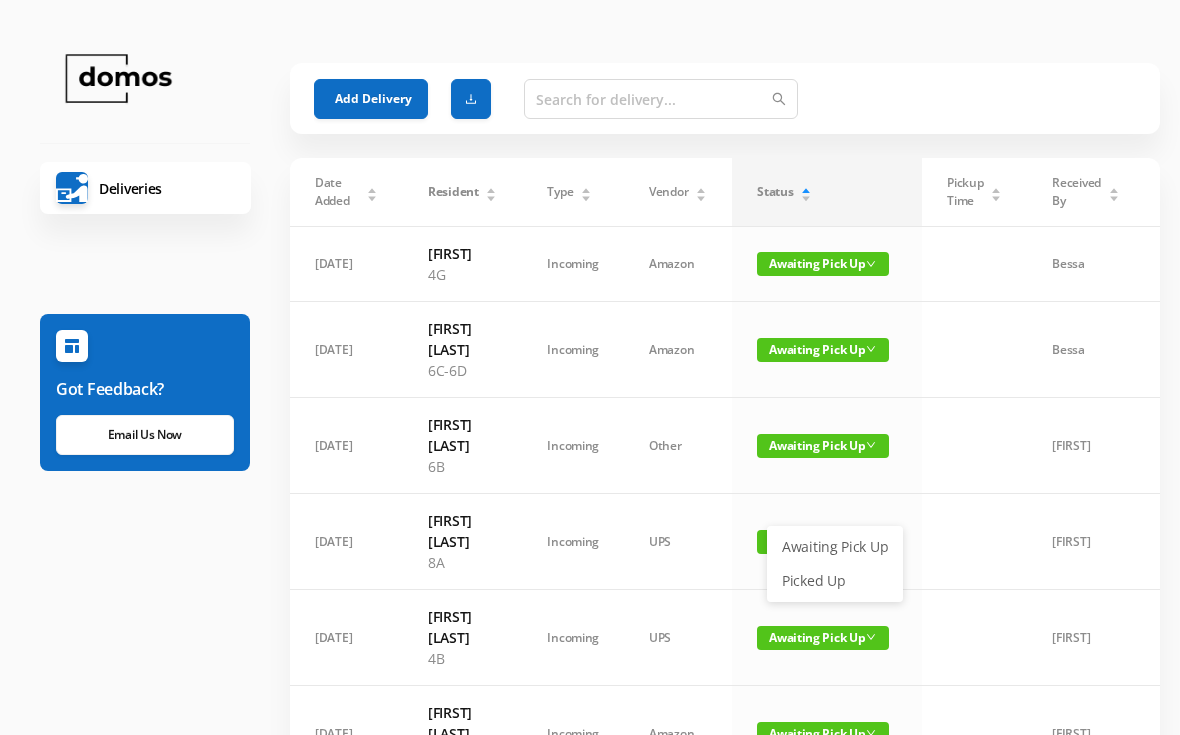 click on "Picked Up" at bounding box center (835, 581) 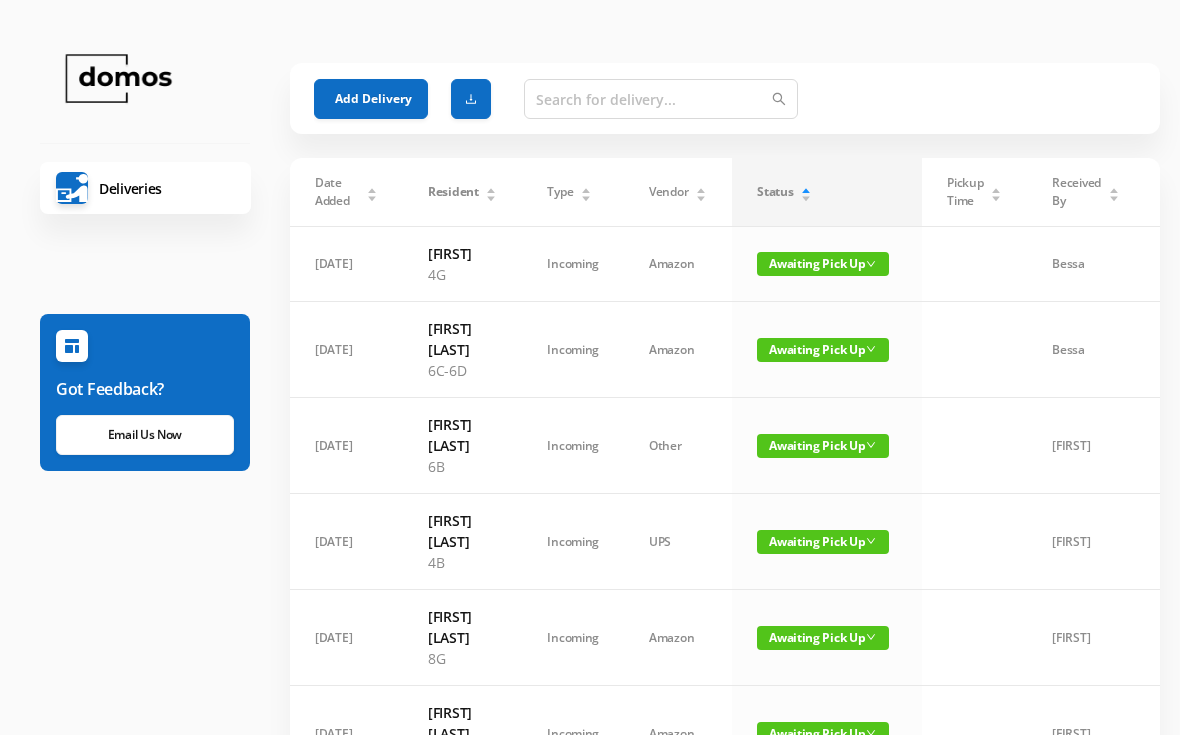 click on "Awaiting Pick Up" at bounding box center [823, 542] 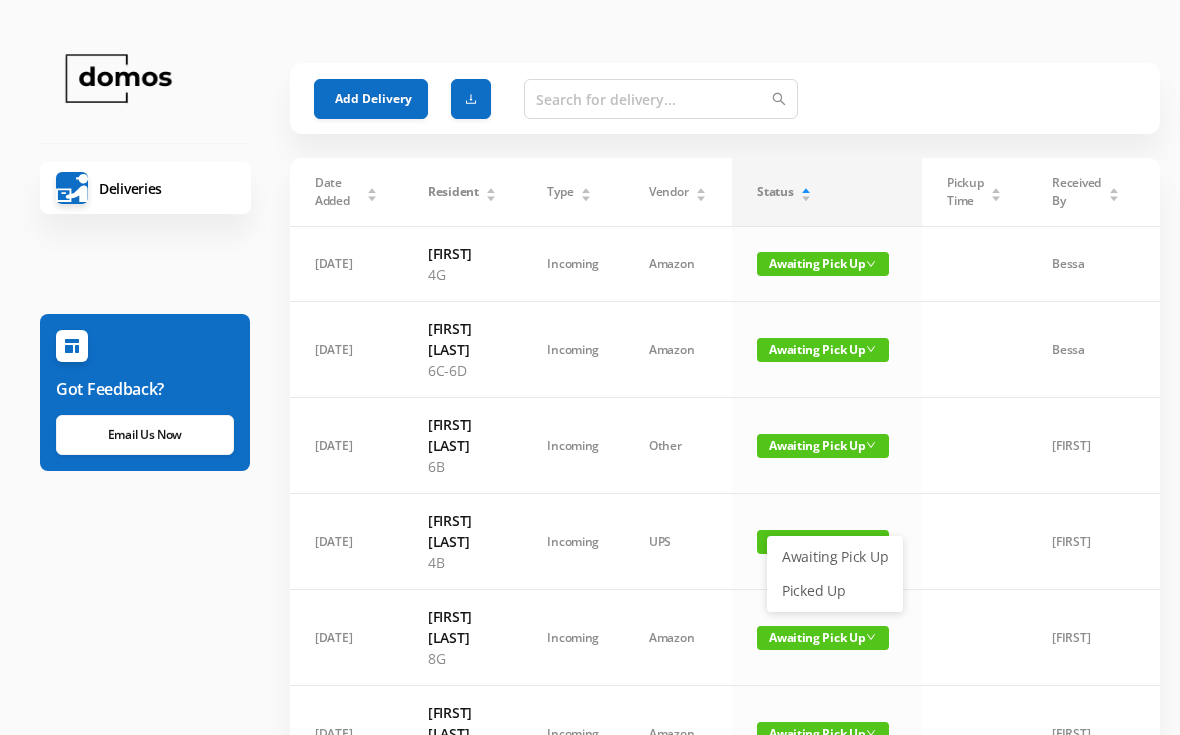 click on "Picked Up" at bounding box center (835, 591) 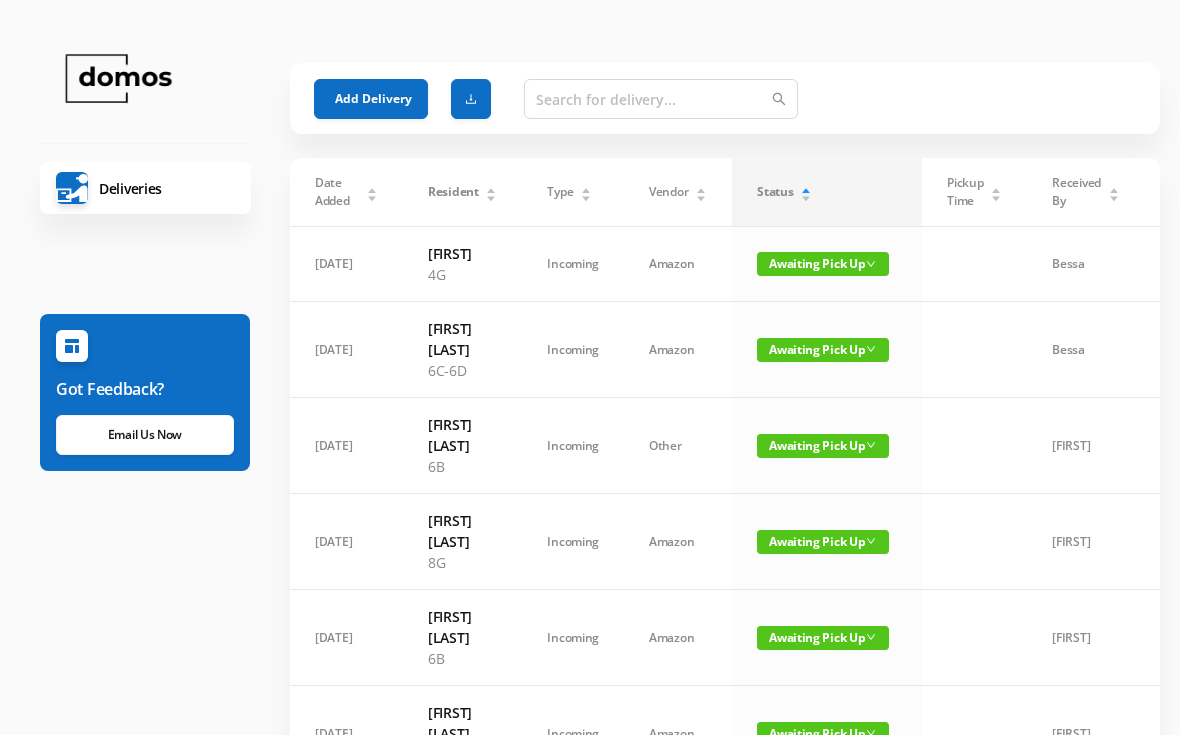 click on "Awaiting Pick Up" at bounding box center (823, 446) 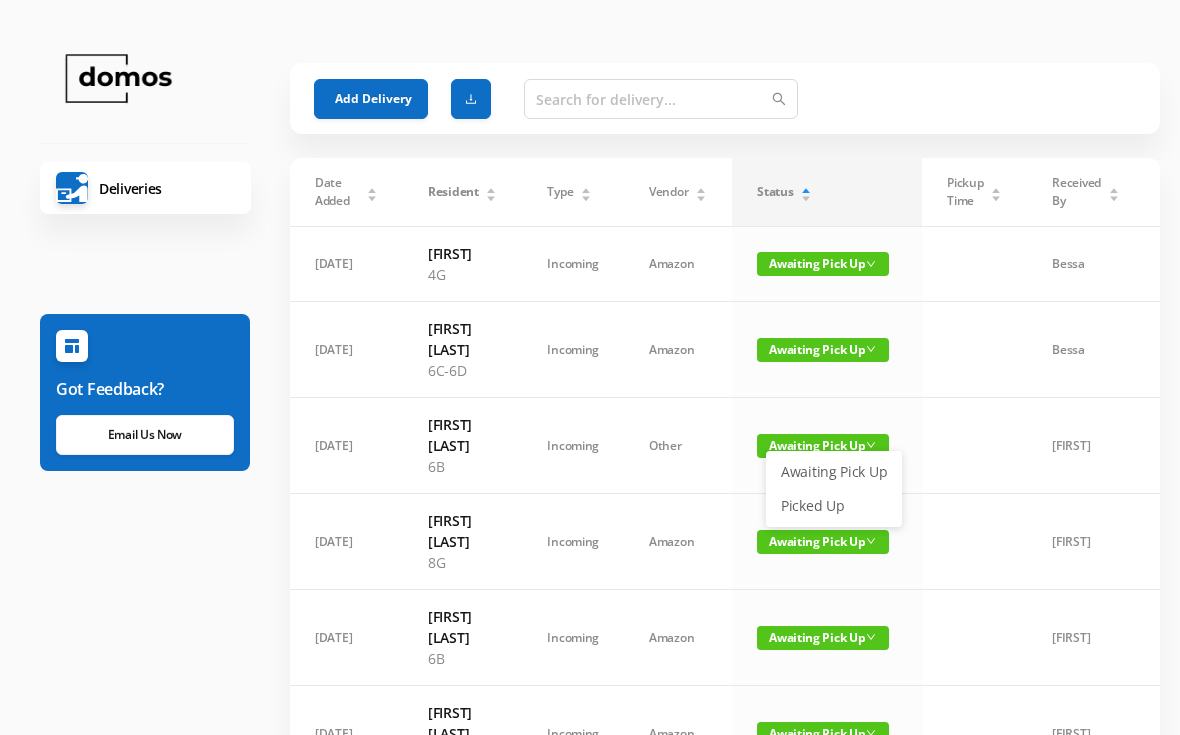 click on "Picked Up" at bounding box center [834, 506] 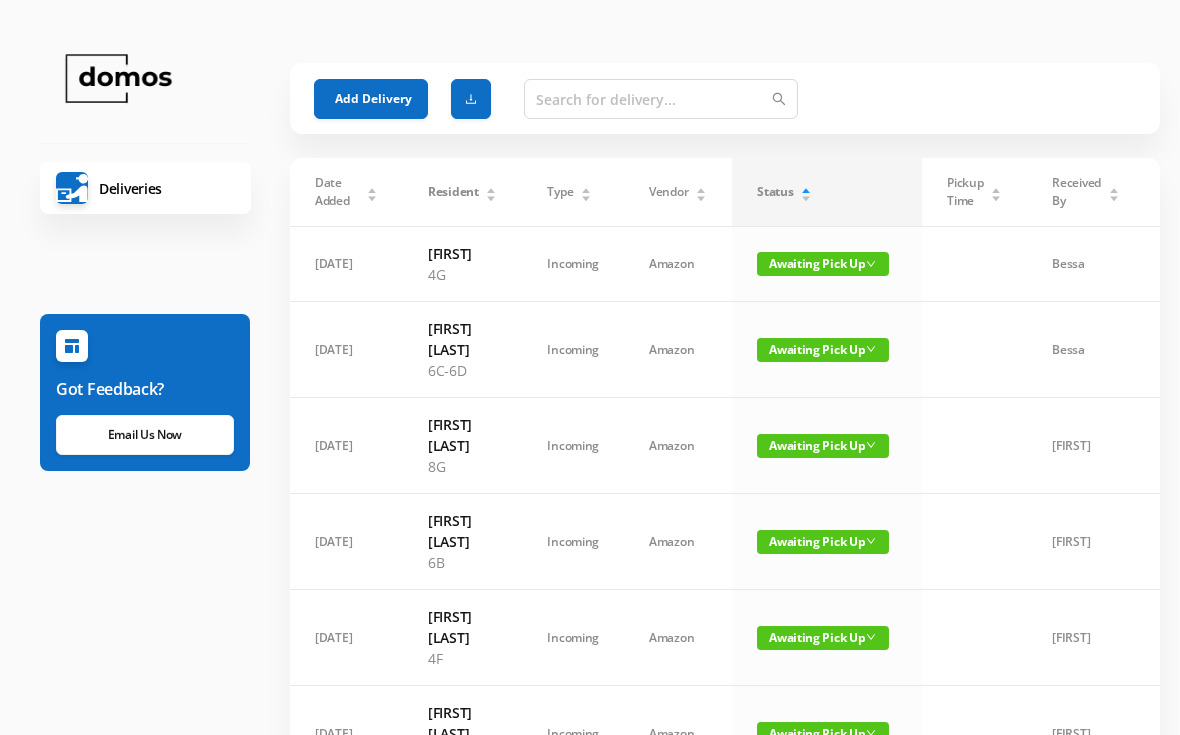 click on "Awaiting Pick Up" at bounding box center (823, 542) 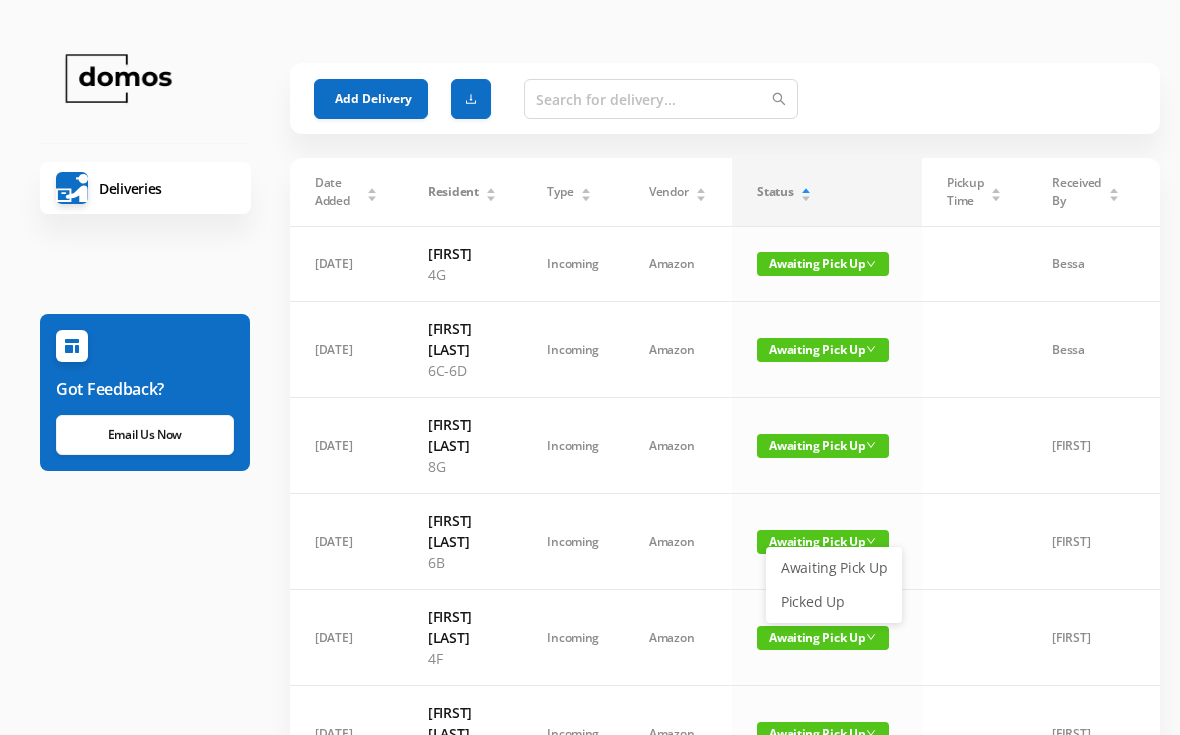 click on "Picked Up" at bounding box center (834, 602) 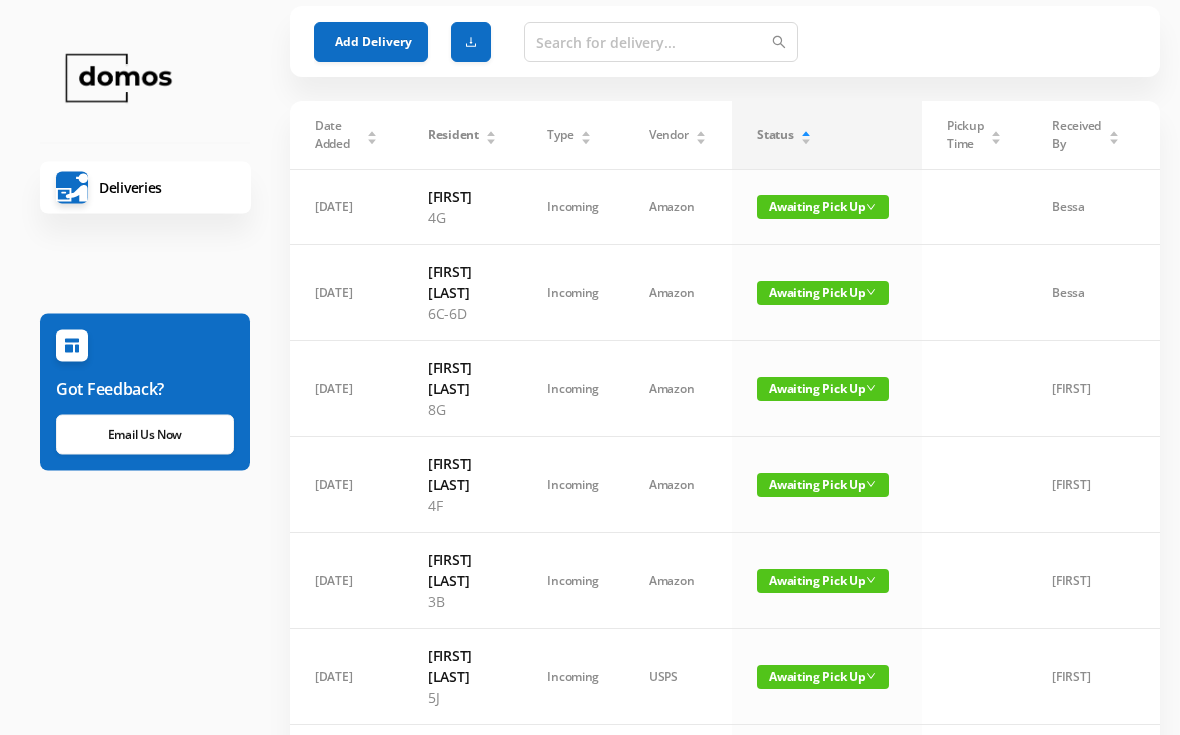 click on "Awaiting Pick Up" at bounding box center [823, 486] 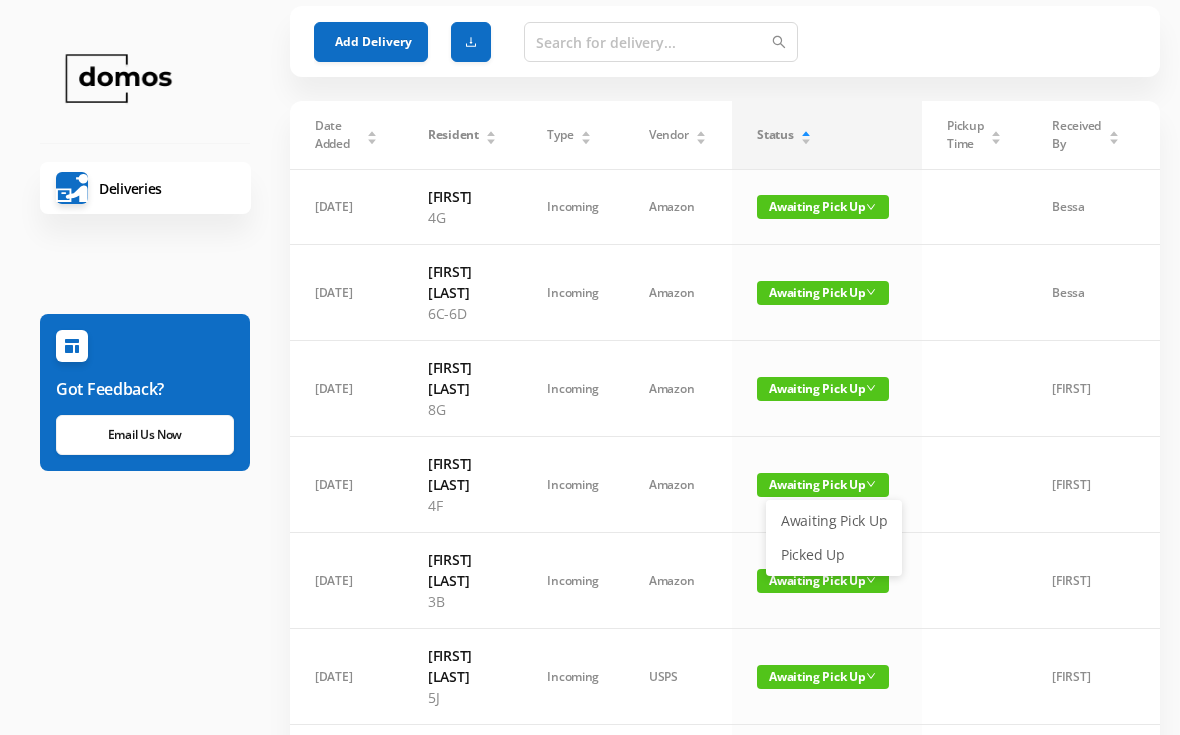 click on "Picked Up" at bounding box center (834, 555) 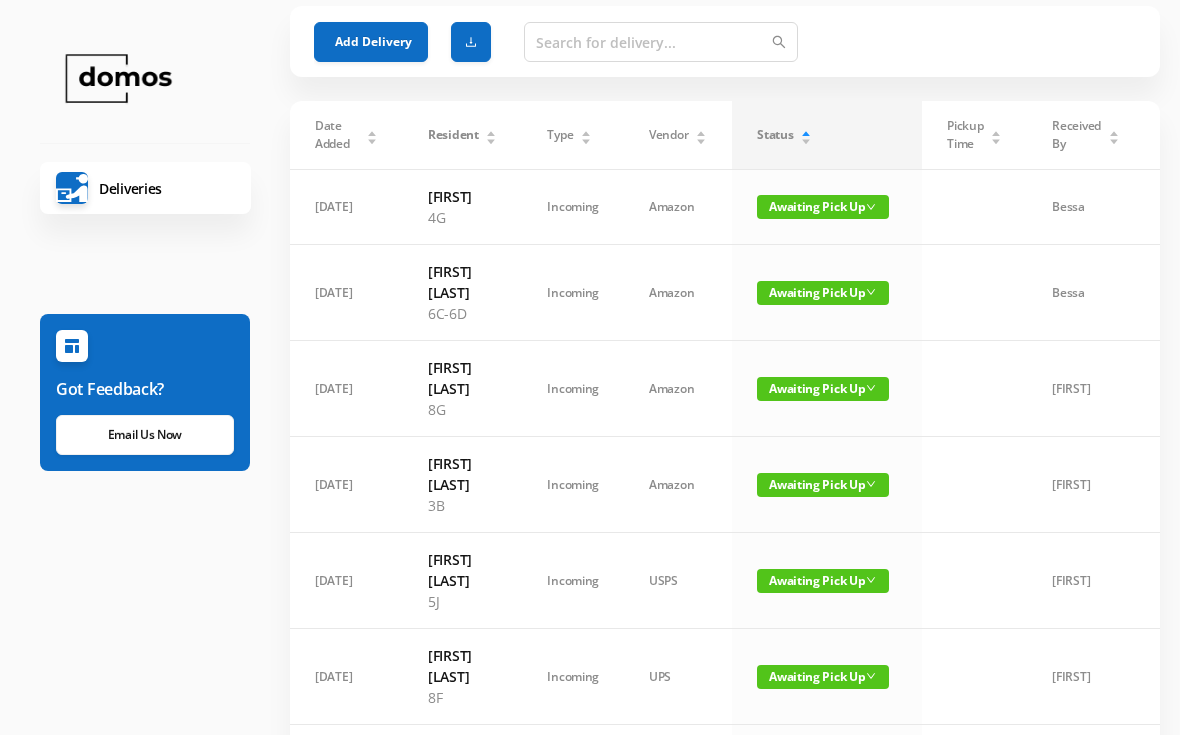 click on "Awaiting Pick Up" at bounding box center [823, 581] 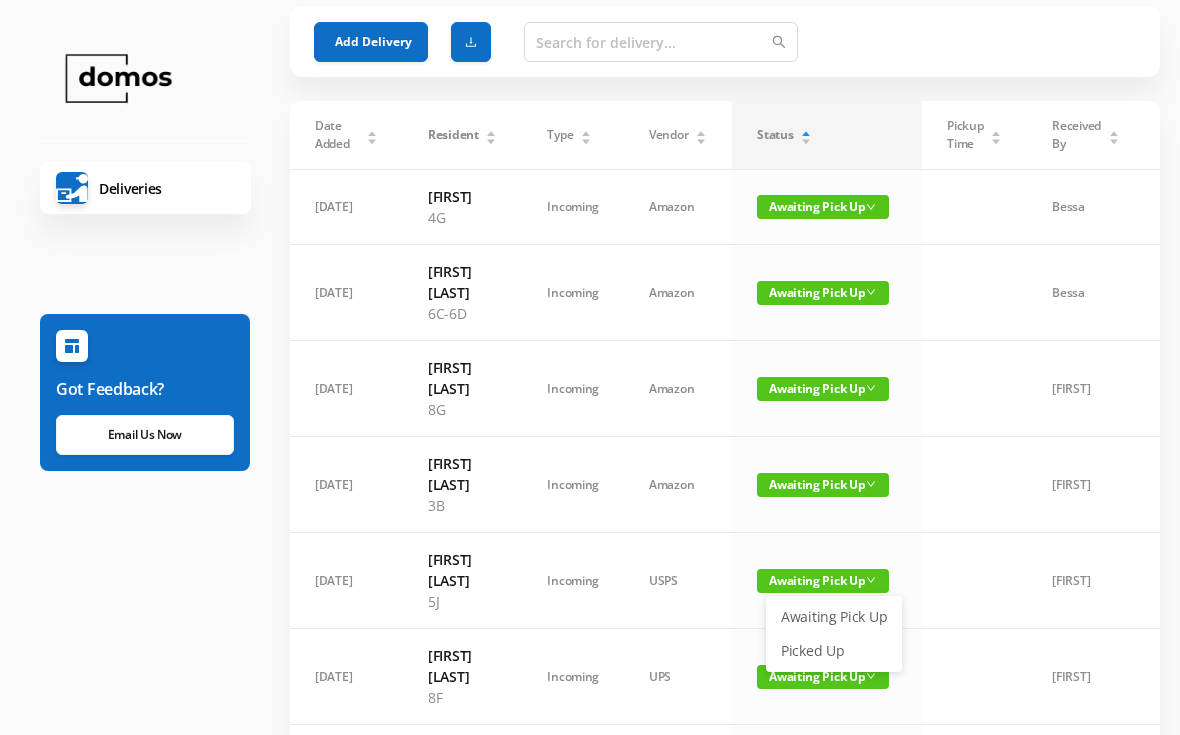 click on "Picked Up" at bounding box center [834, 651] 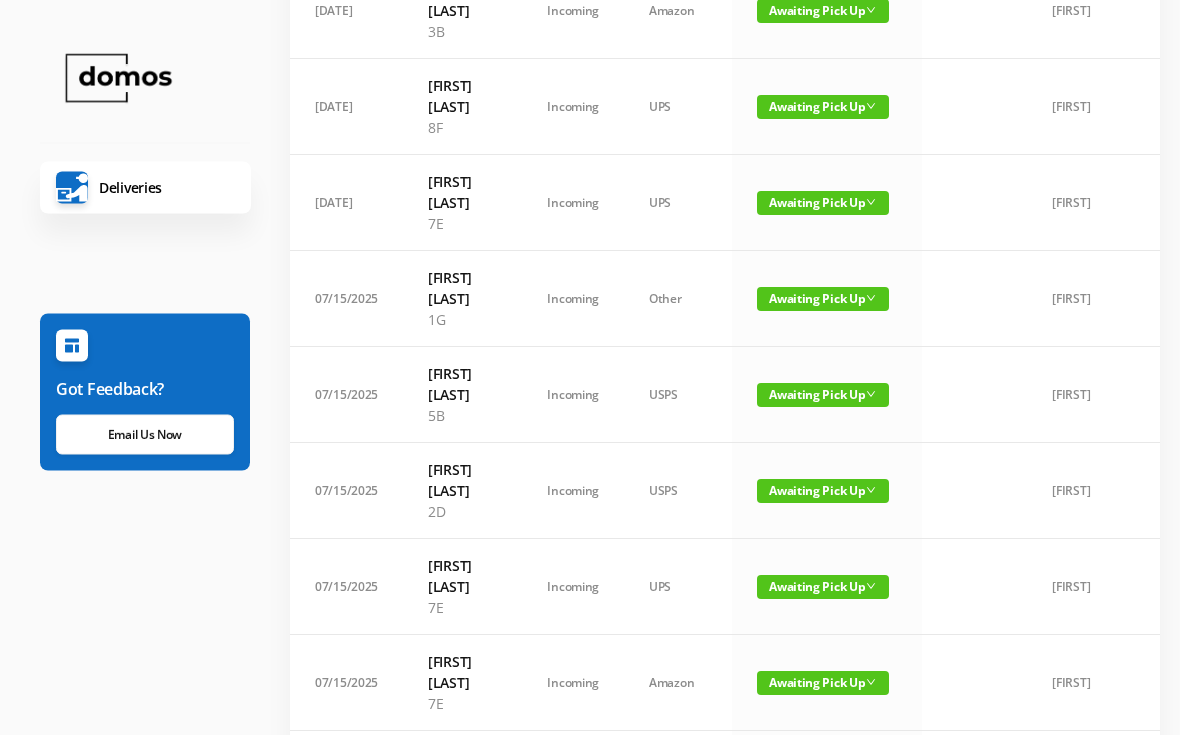 scroll, scrollTop: 544, scrollLeft: 0, axis: vertical 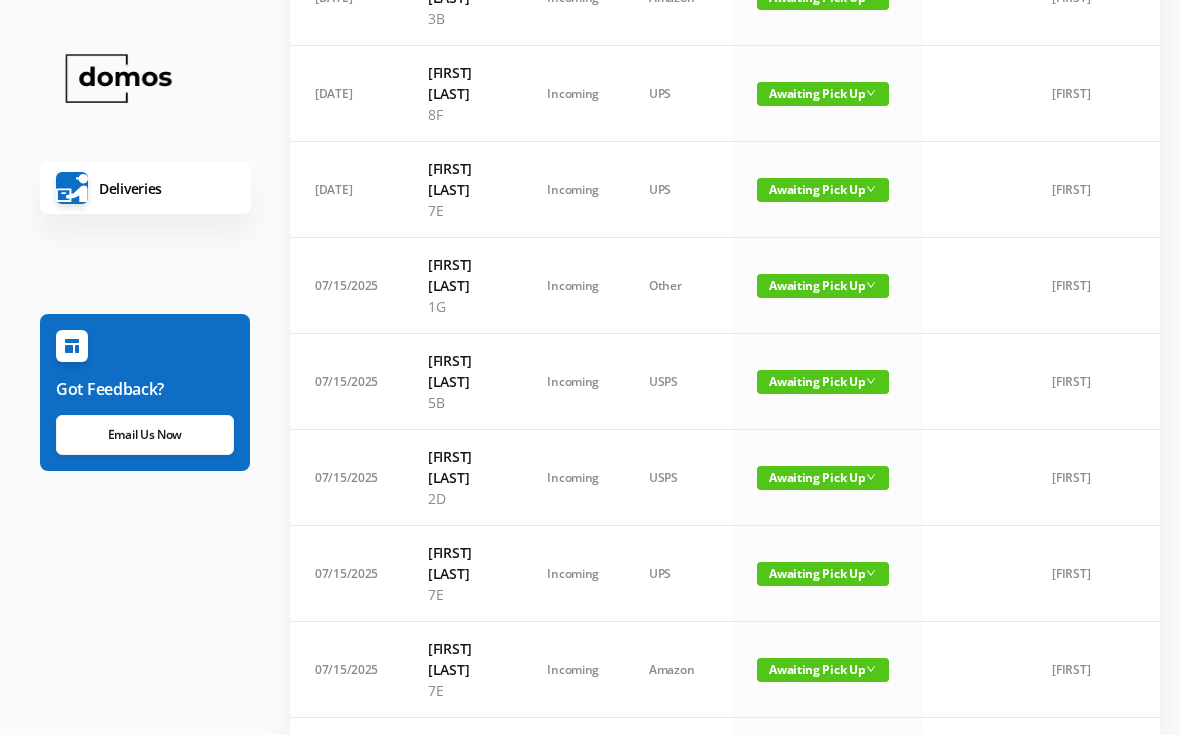 click on "Awaiting Pick Up" at bounding box center (823, 574) 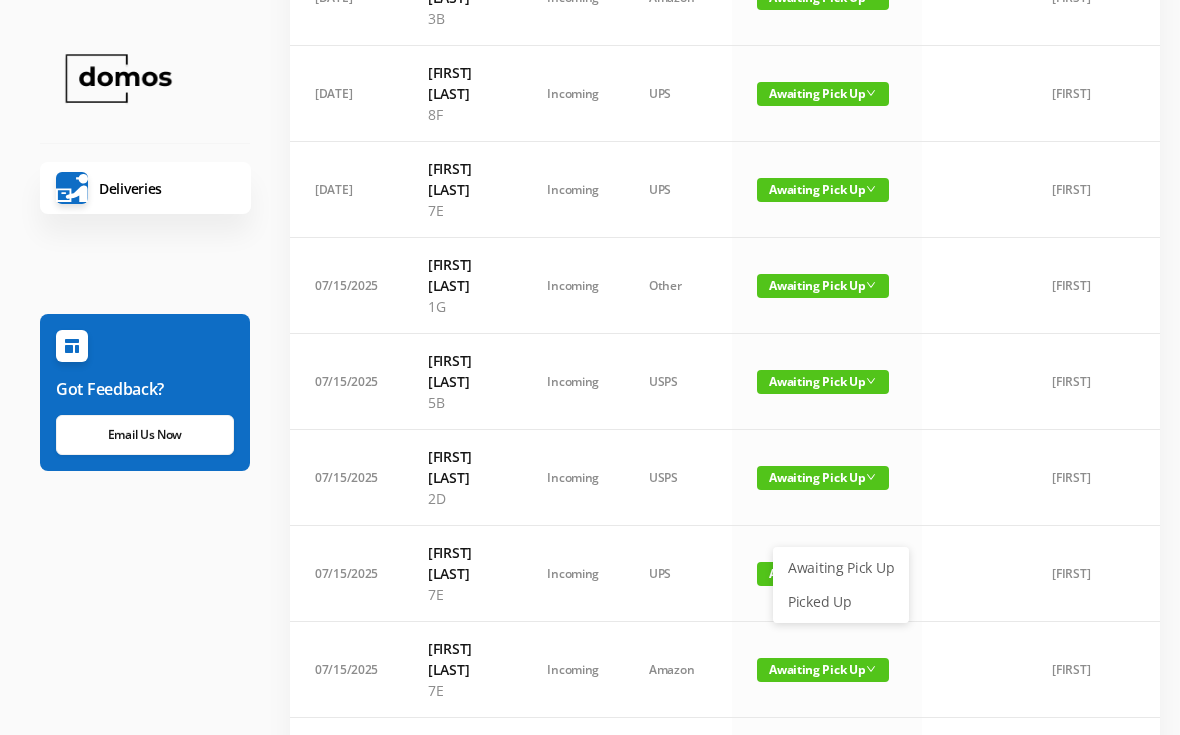 click on "Picked Up" at bounding box center (841, 602) 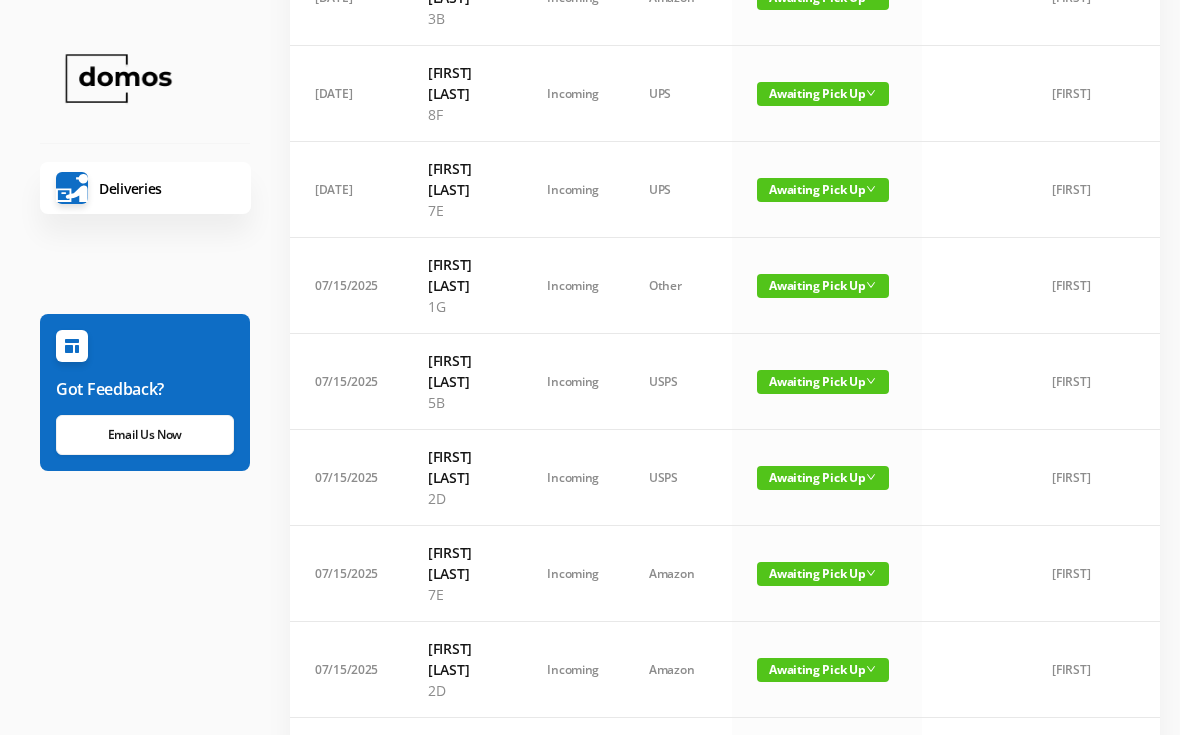 click on "Awaiting Pick Up" at bounding box center (823, 574) 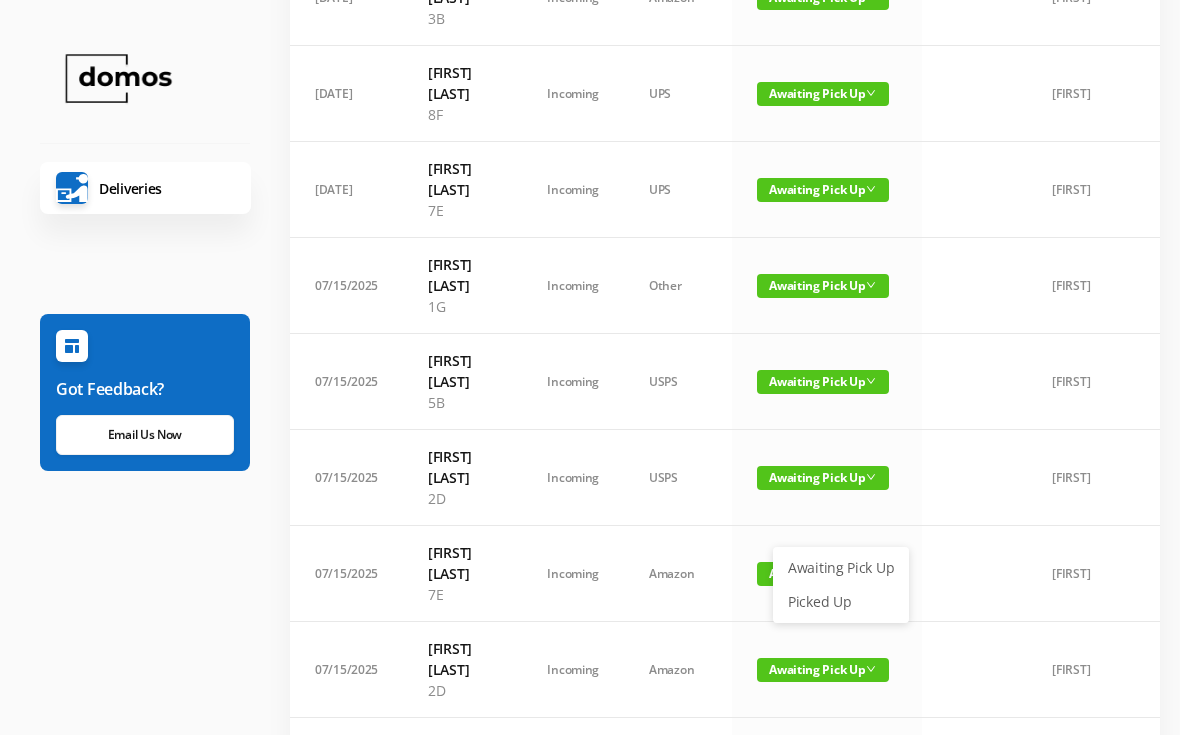 click on "Picked Up" at bounding box center [841, 602] 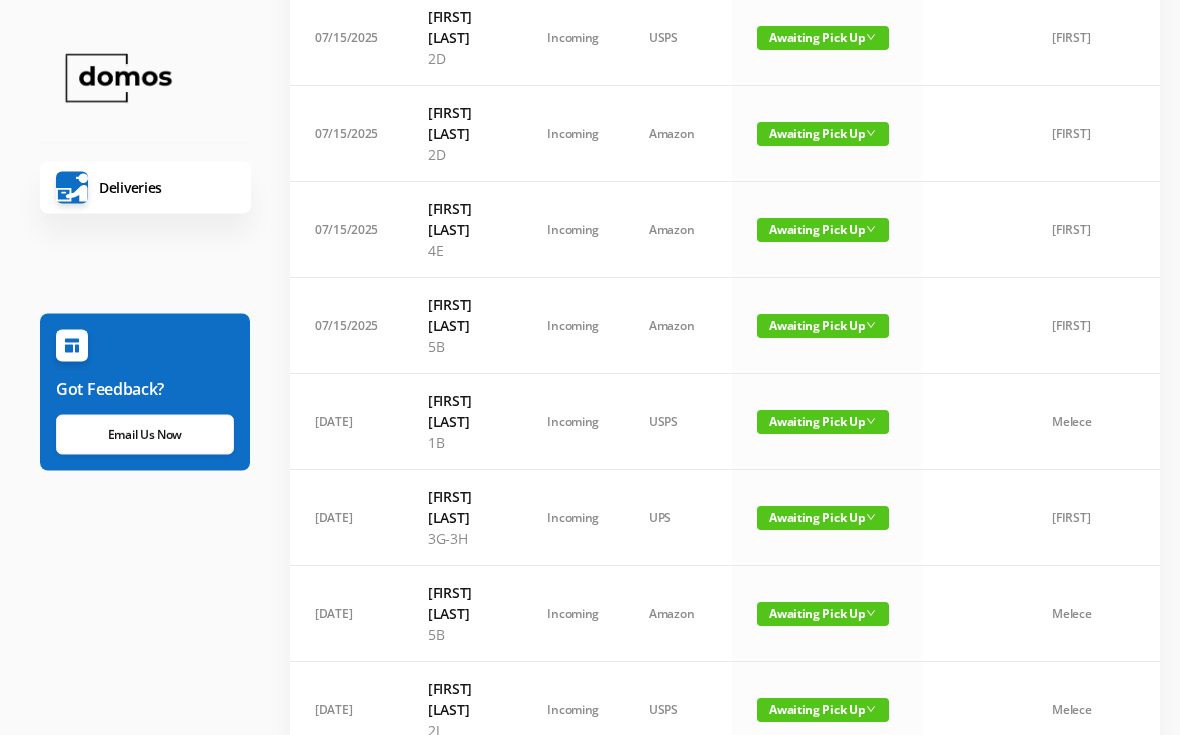 scroll, scrollTop: 984, scrollLeft: 0, axis: vertical 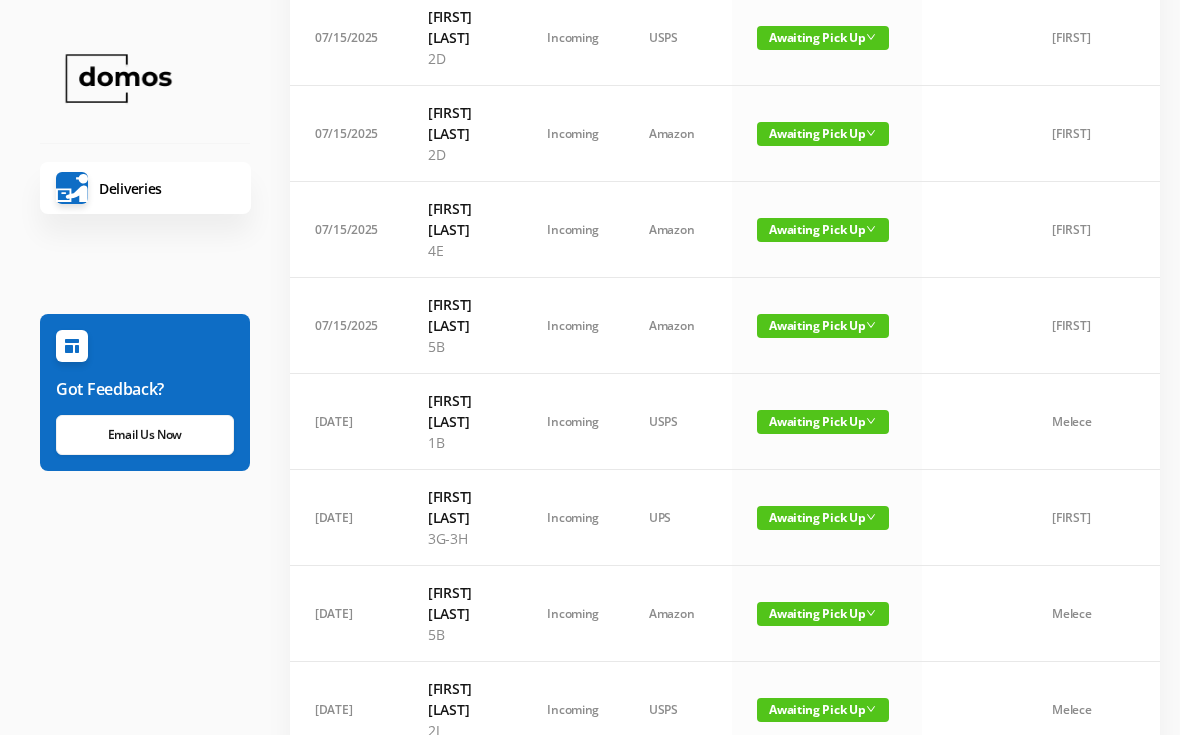 click on "Awaiting Pick Up" at bounding box center (823, 422) 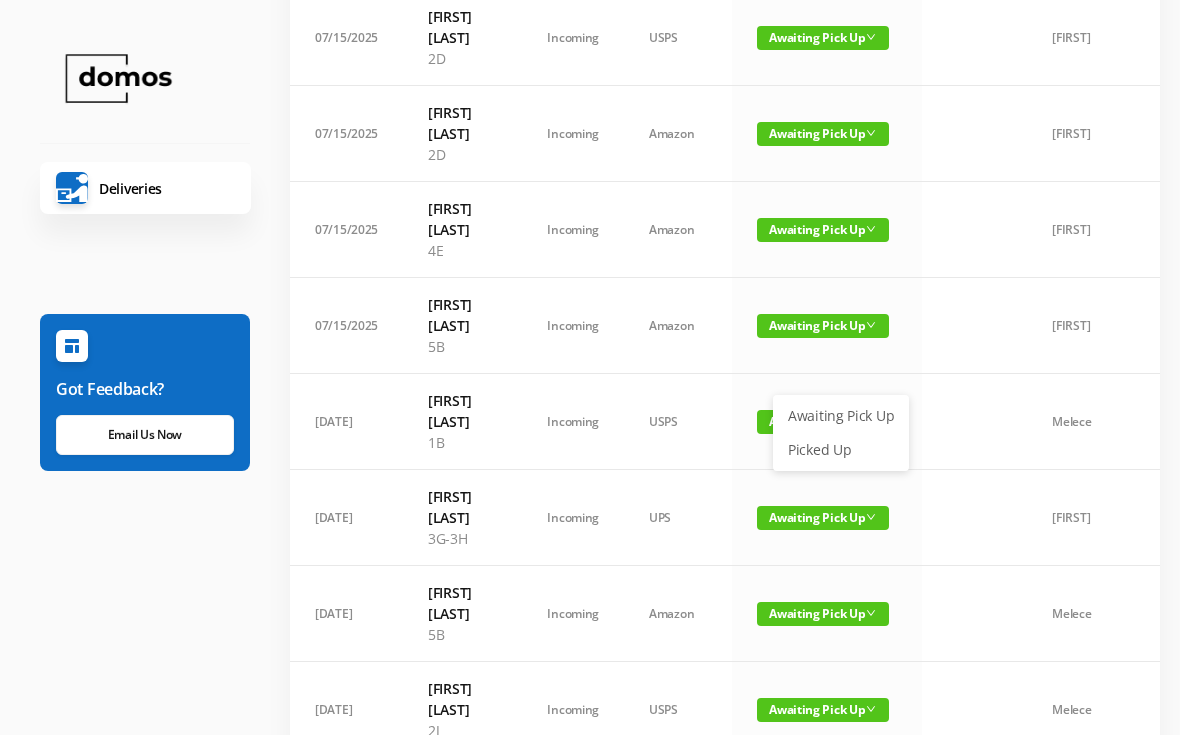 click on "Picked Up" at bounding box center [841, 450] 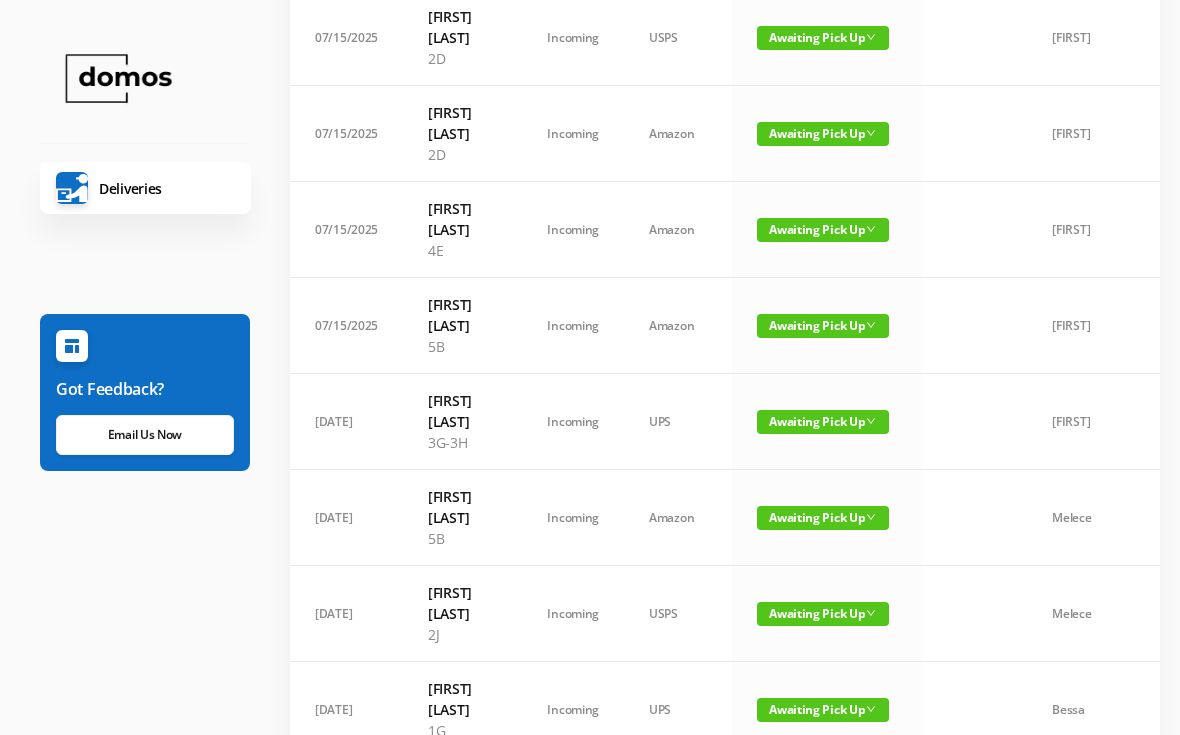 click on "Awaiting Pick Up" at bounding box center [823, 518] 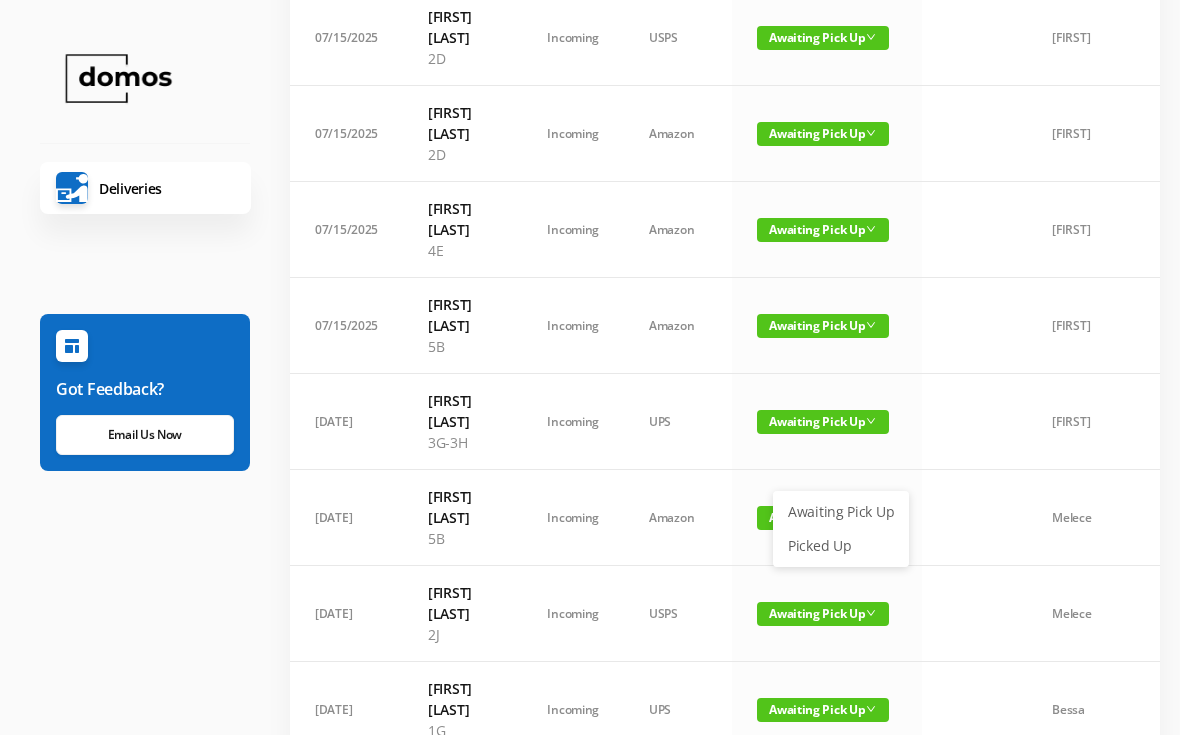 click on "Picked Up" at bounding box center (841, 546) 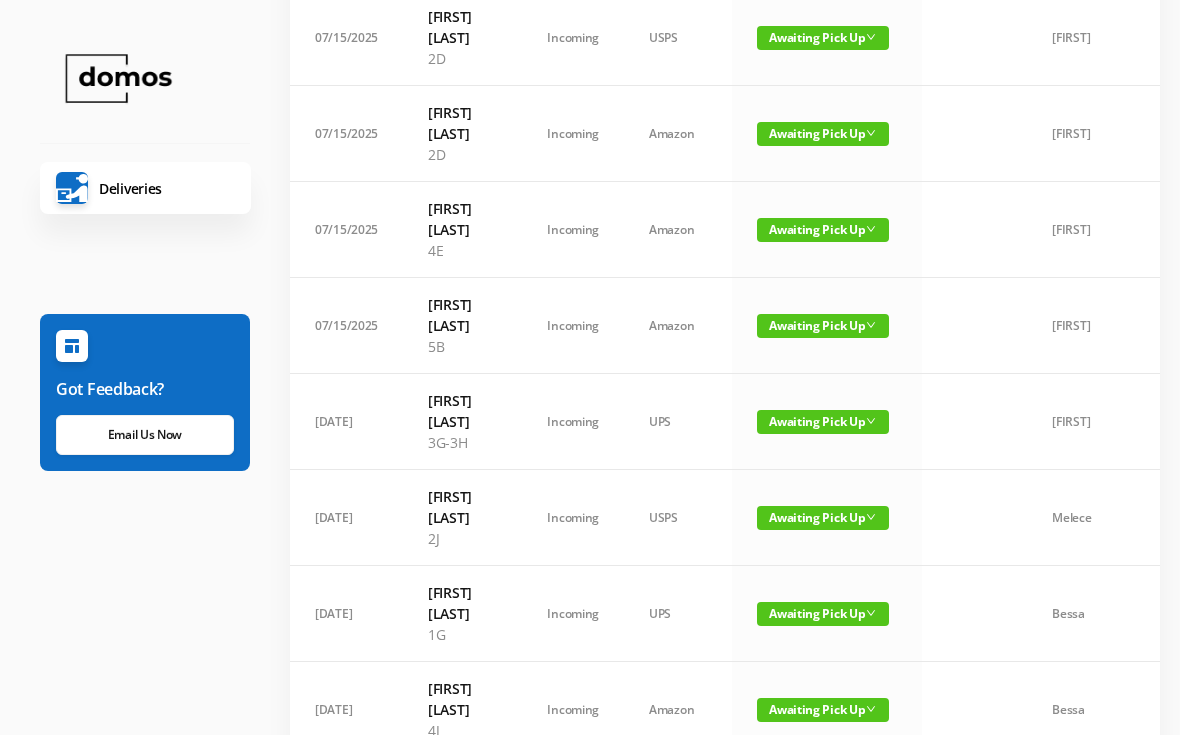 click on "Awaiting Pick Up" at bounding box center [823, 326] 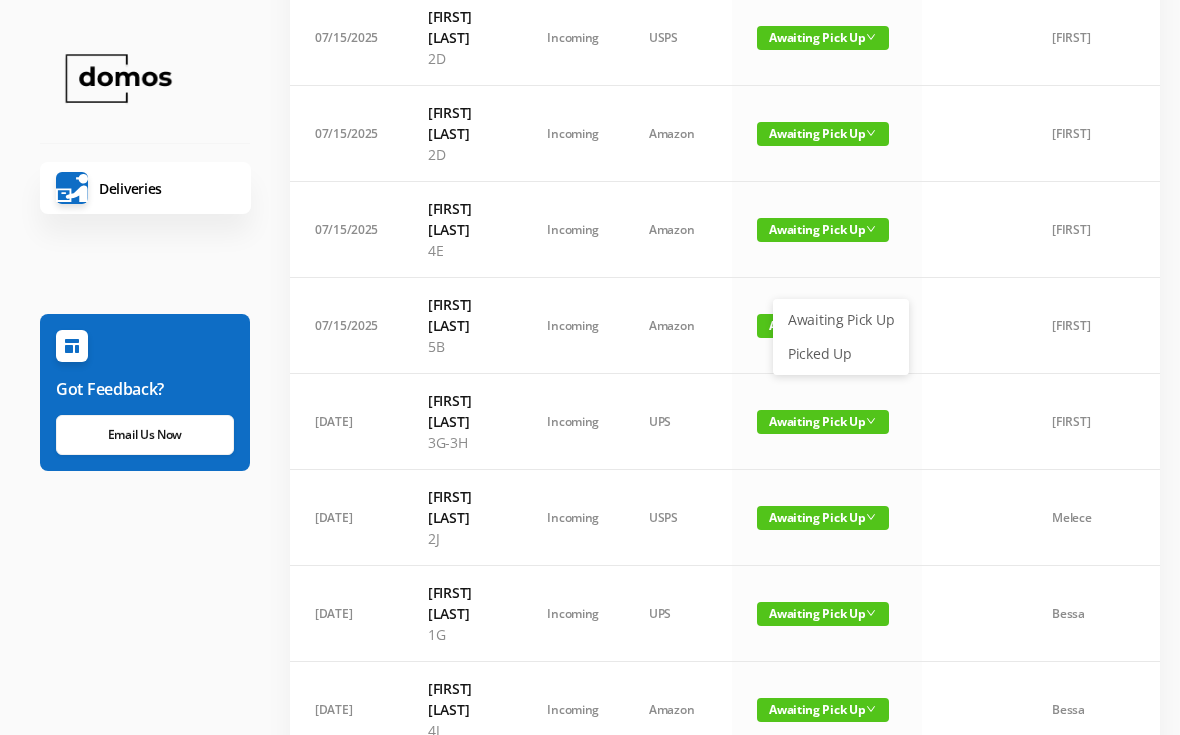 click on "Picked Up" at bounding box center (841, 354) 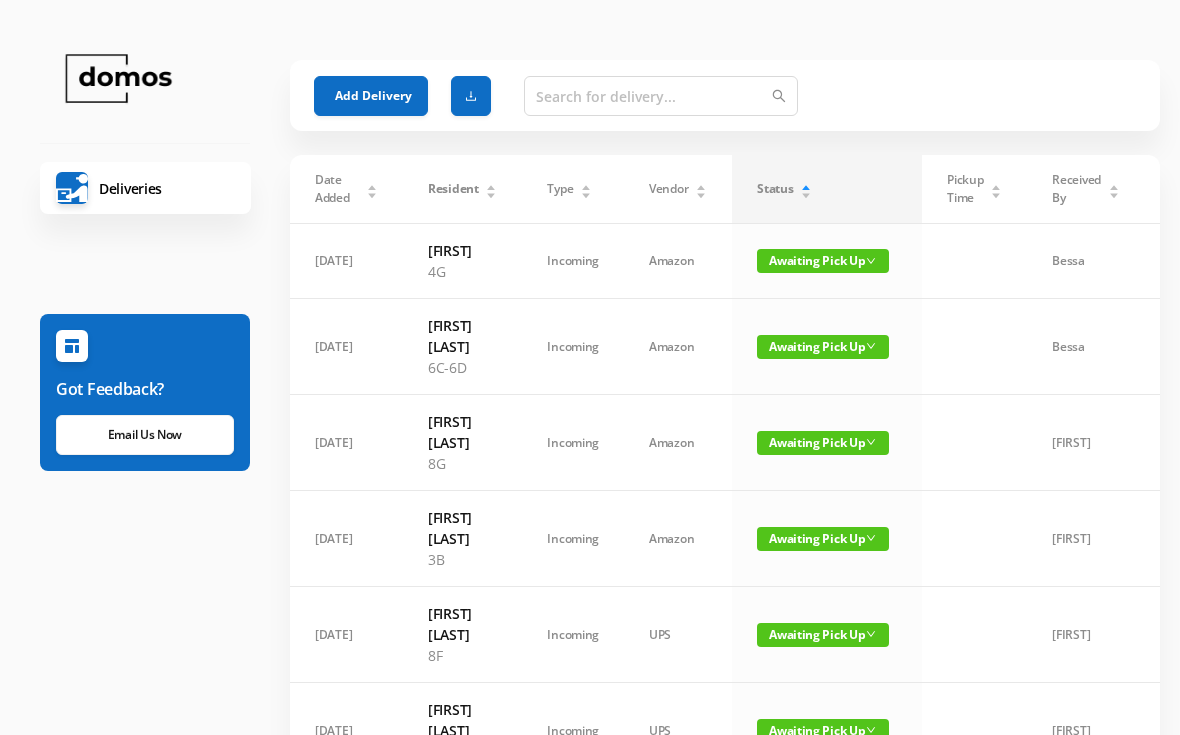scroll, scrollTop: 0, scrollLeft: 0, axis: both 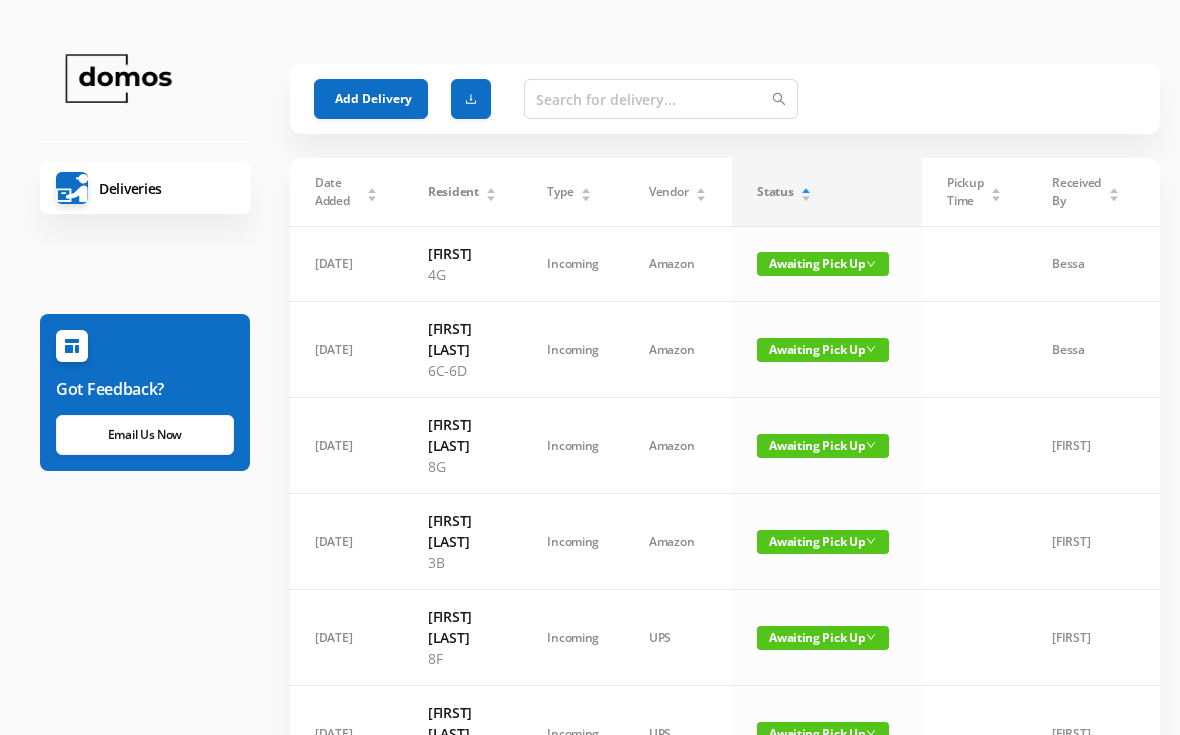 click on "Add Delivery" at bounding box center (371, 99) 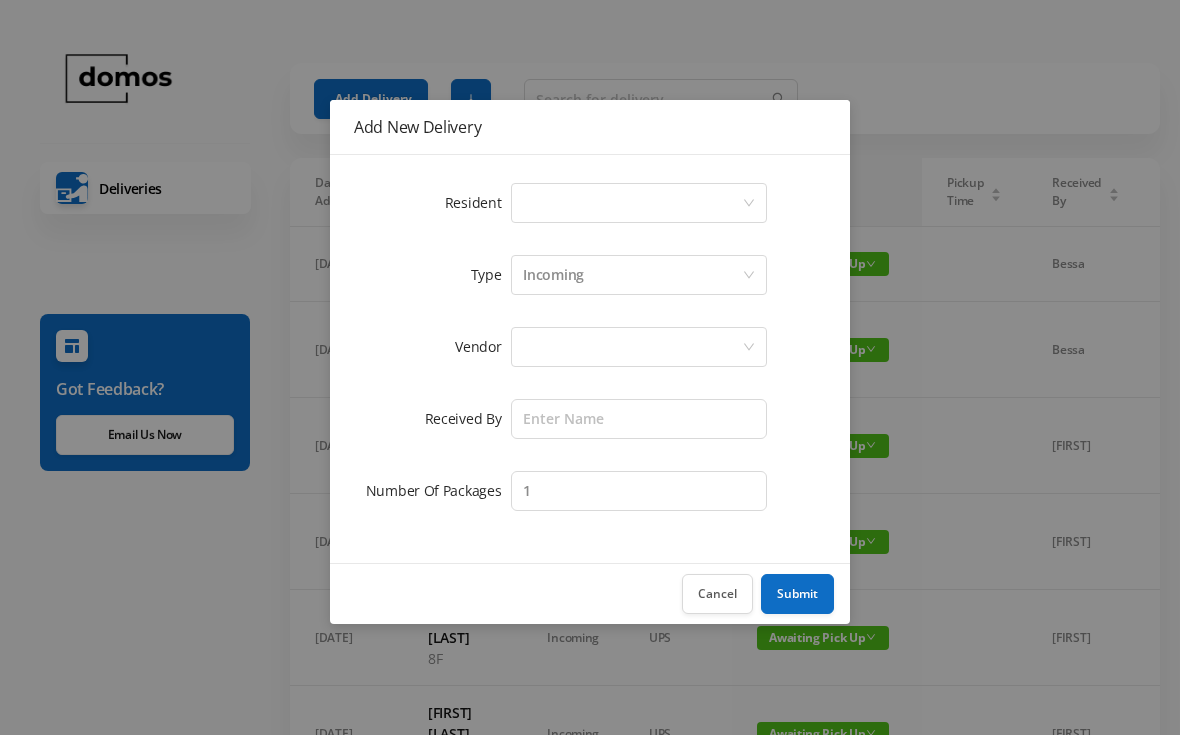 click on "Select a person" at bounding box center [632, 203] 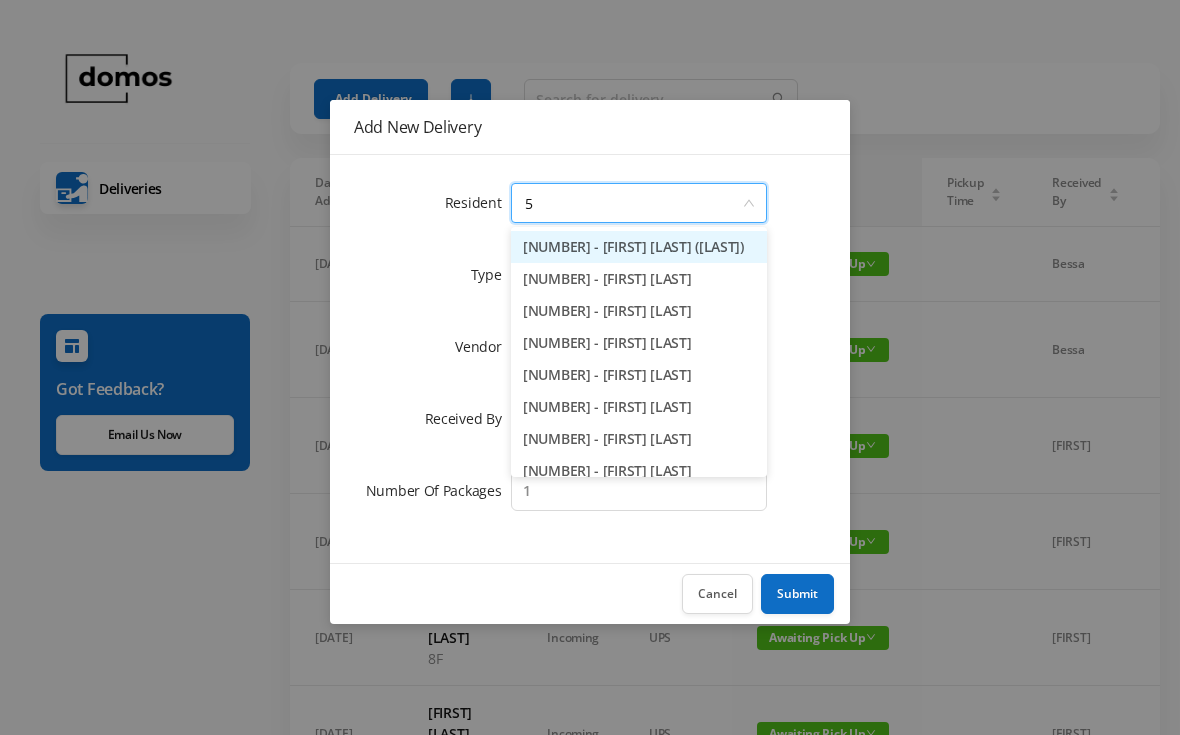 type on "5b" 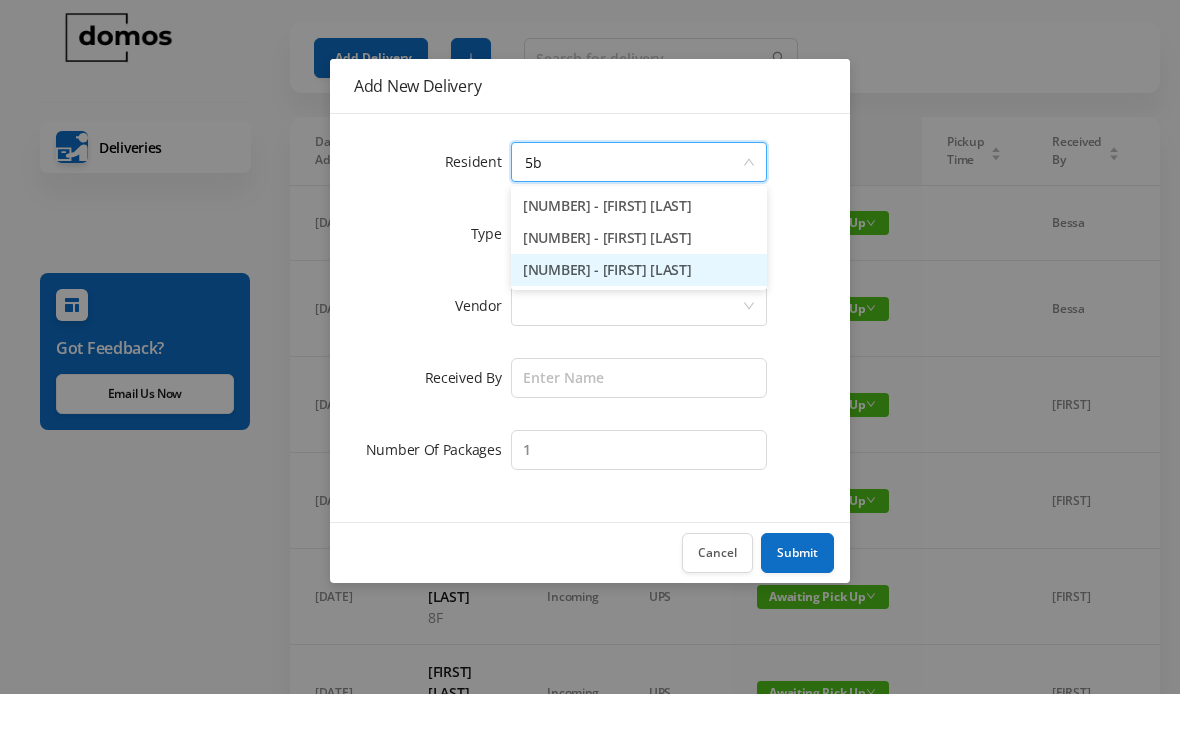 click on "5B - [FIRST] [LAST]" at bounding box center (639, 311) 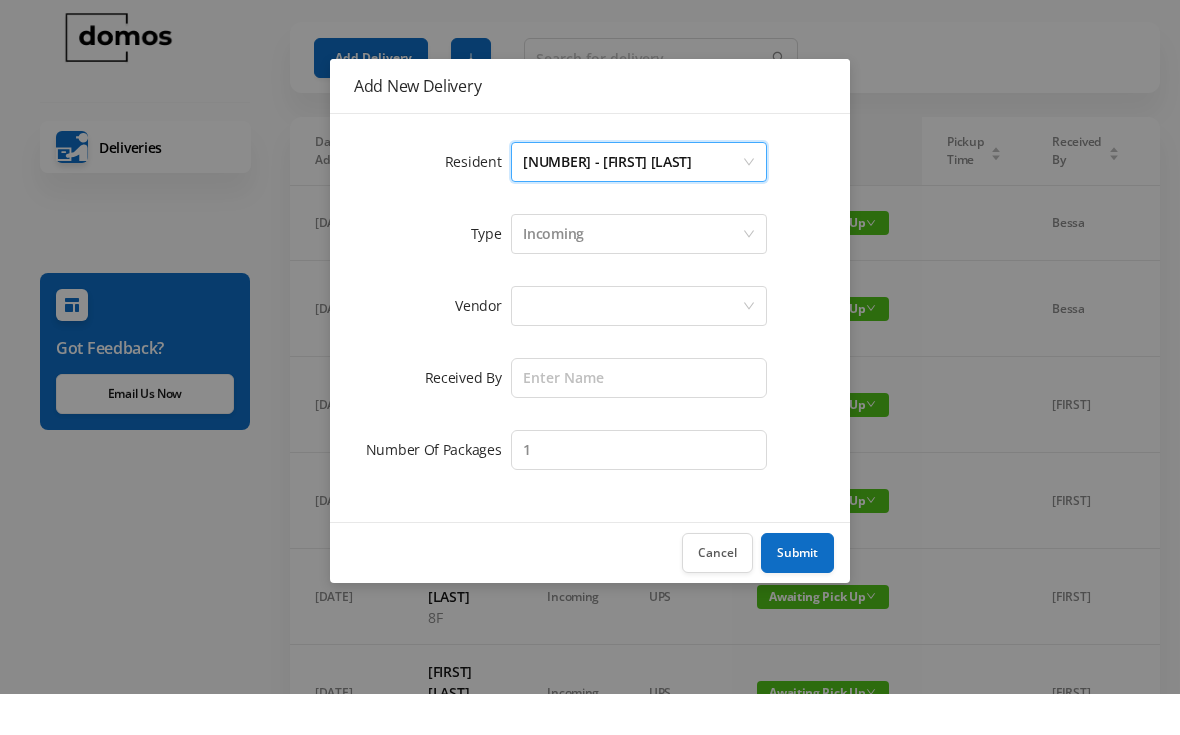 scroll, scrollTop: 41, scrollLeft: 0, axis: vertical 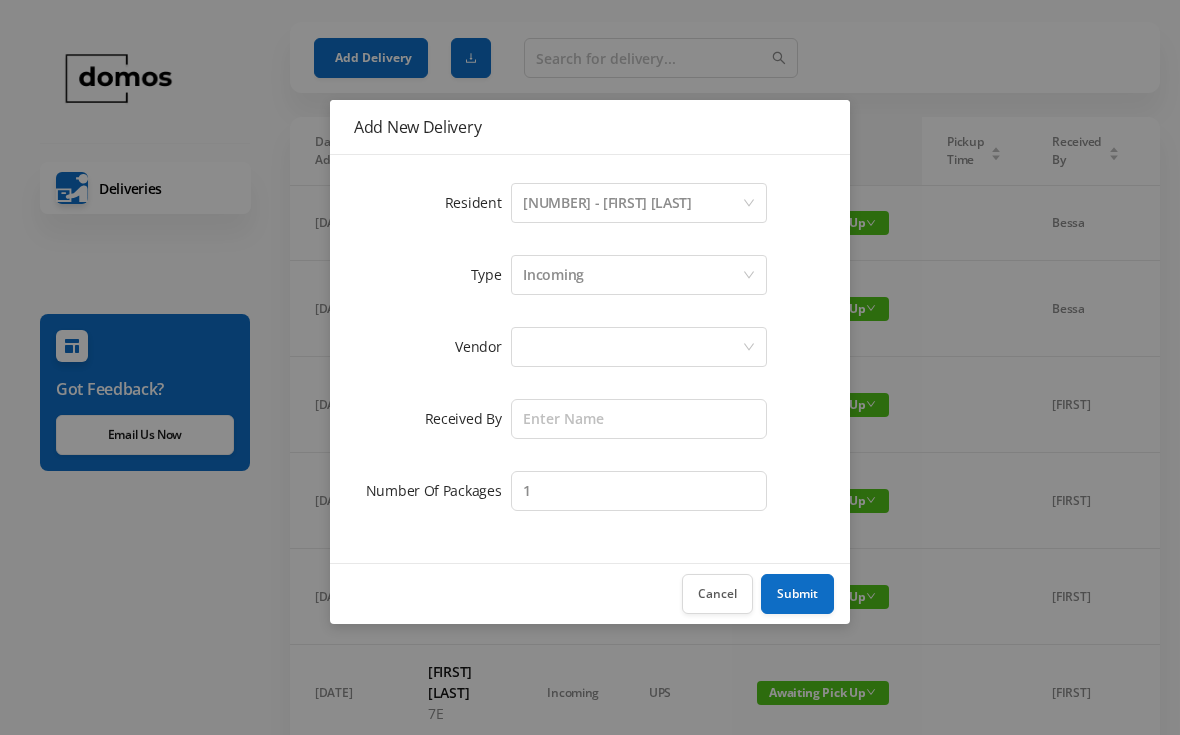 click at bounding box center [632, 347] 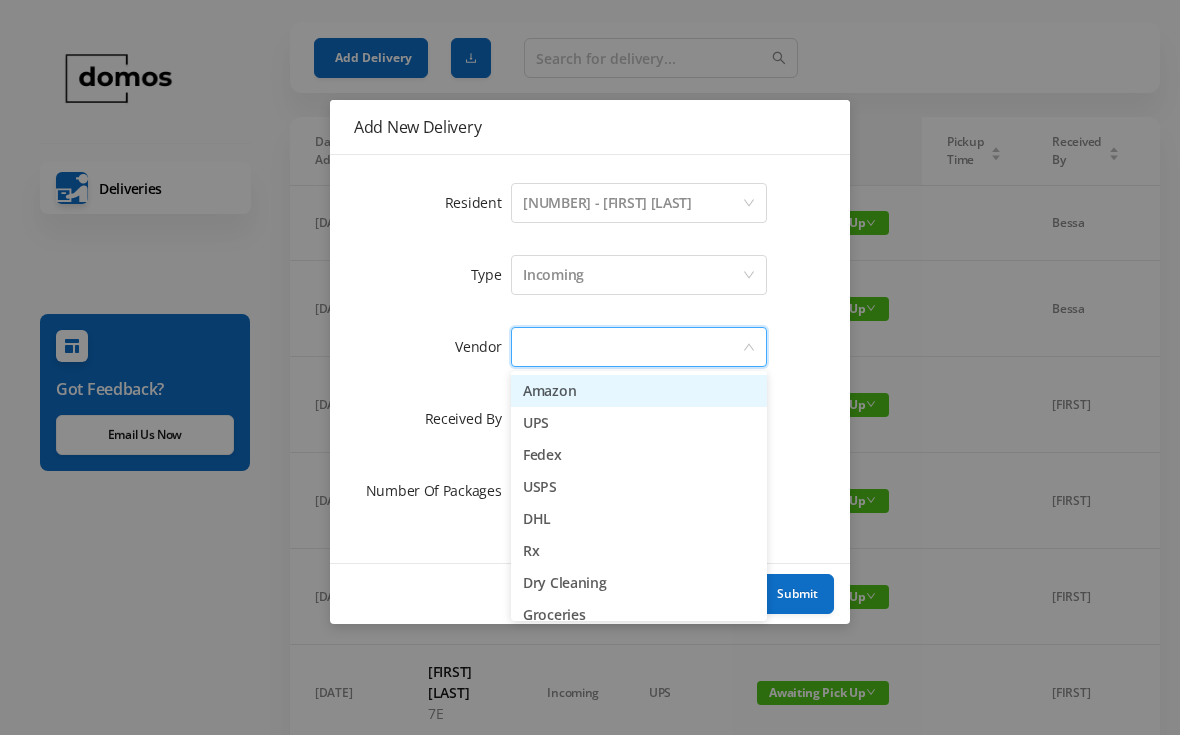 click on "USPS" at bounding box center [639, 487] 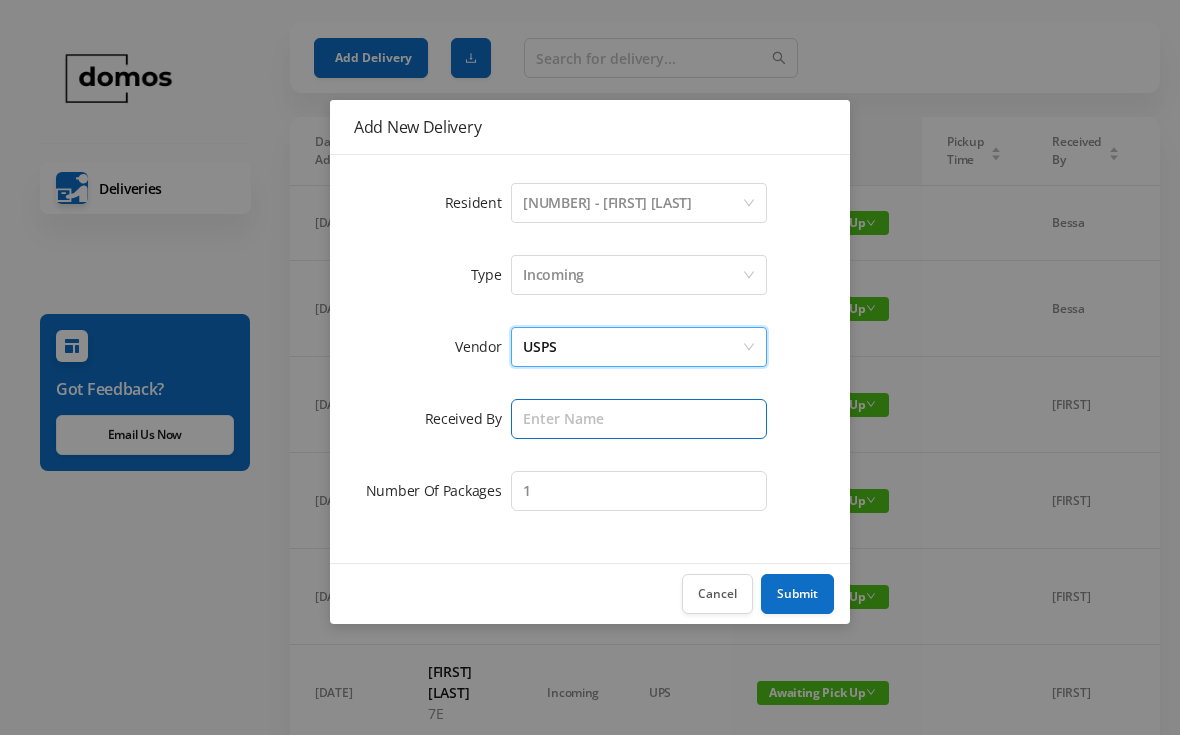 click at bounding box center (639, 419) 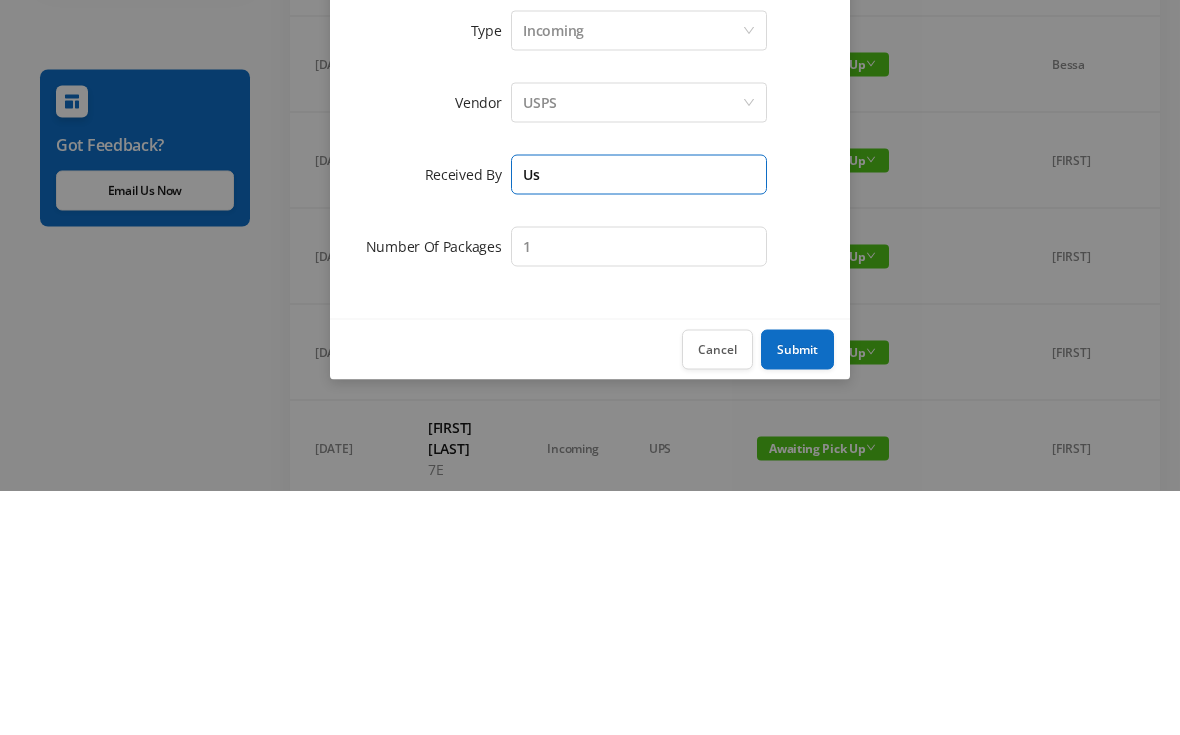type on "U" 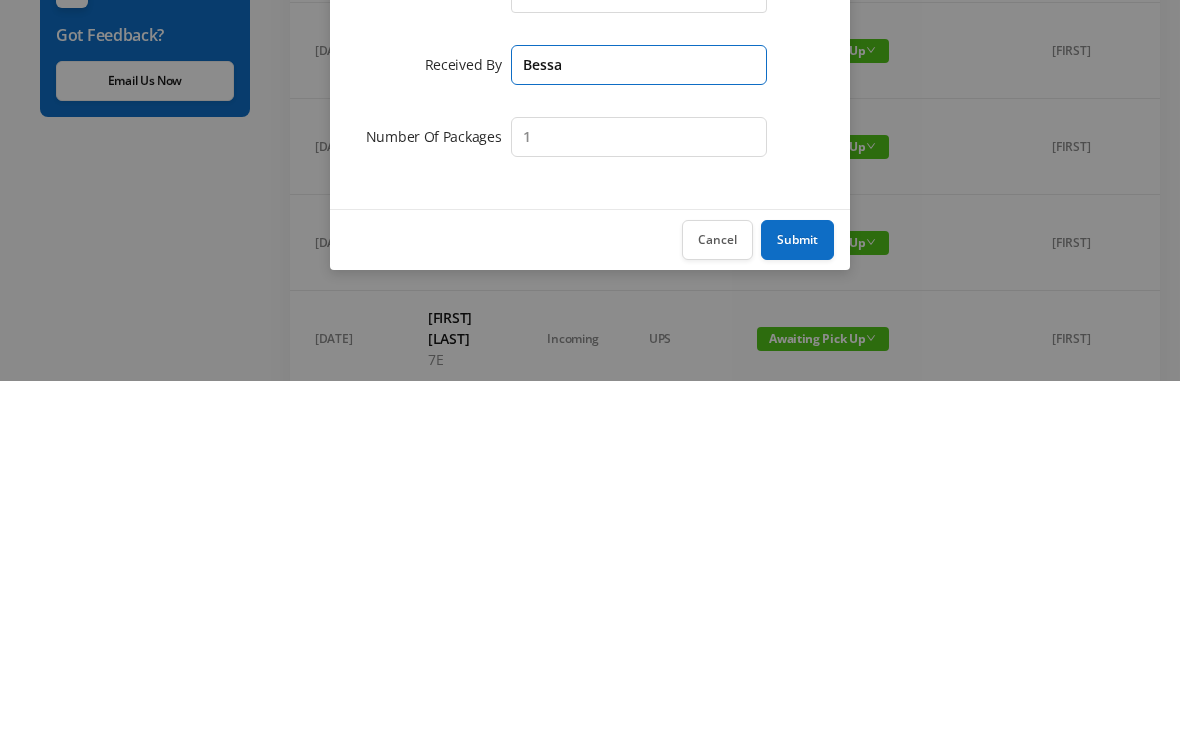 type on "Bessa" 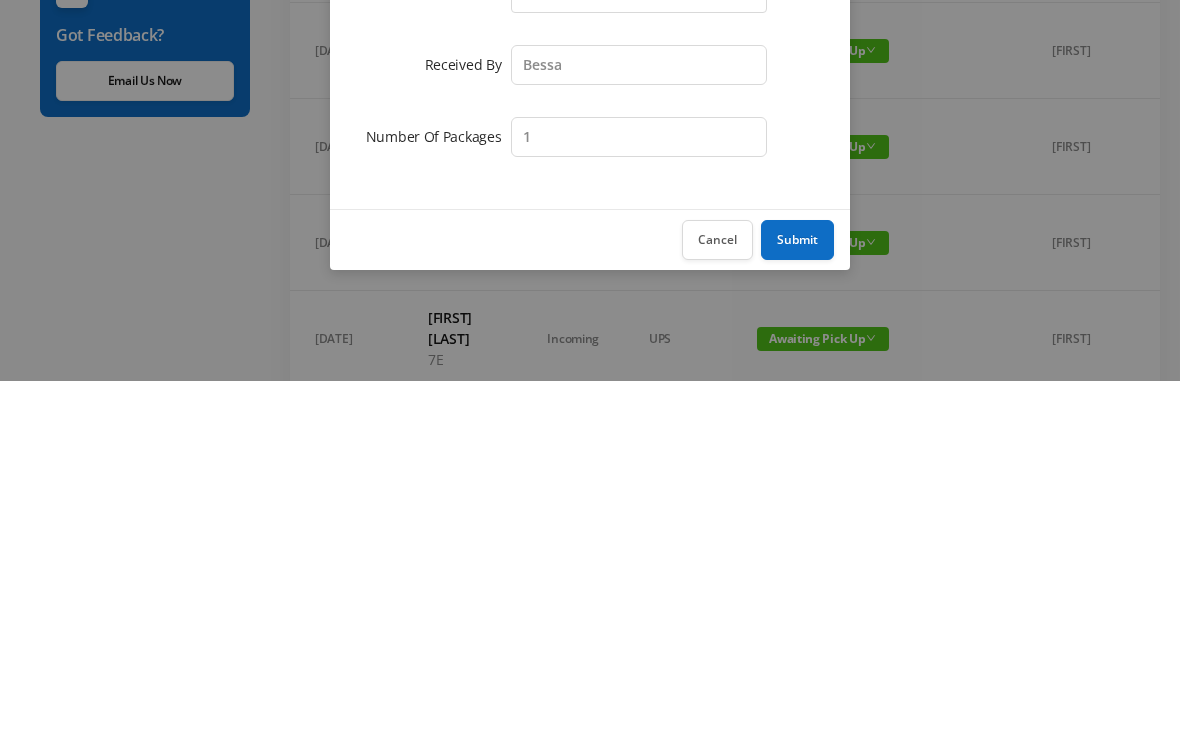 click on "Submit" at bounding box center [797, 594] 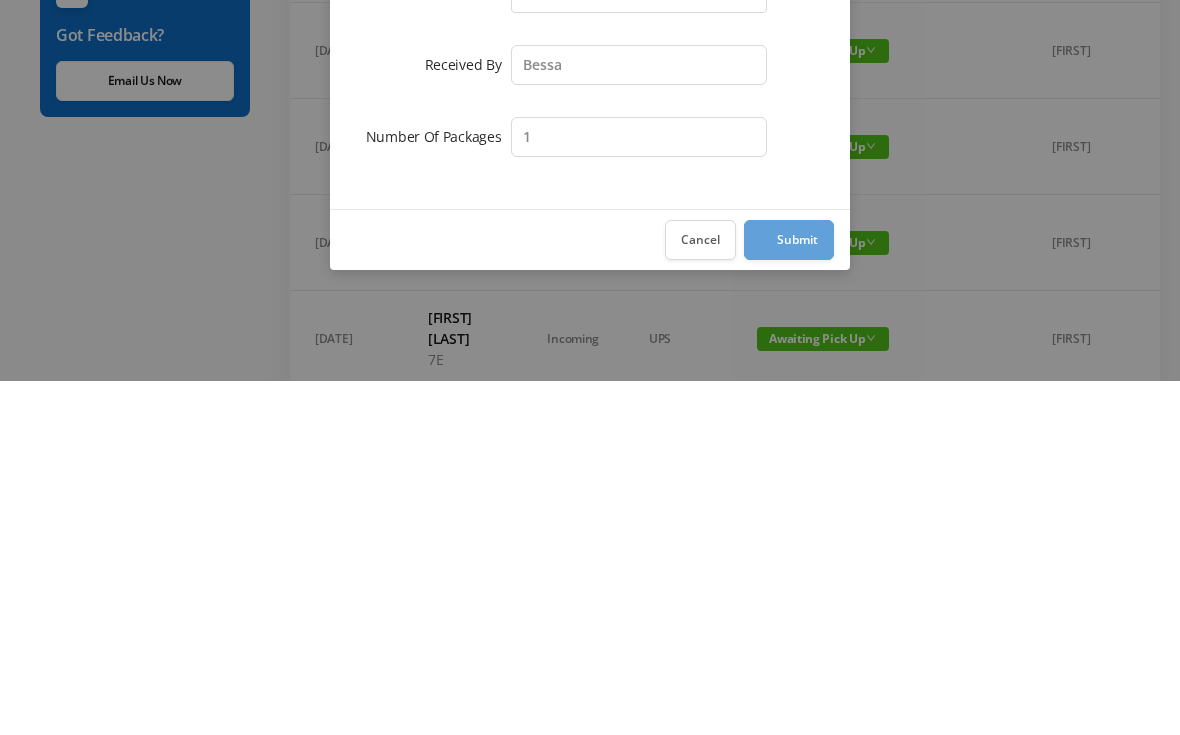 scroll, scrollTop: 395, scrollLeft: 0, axis: vertical 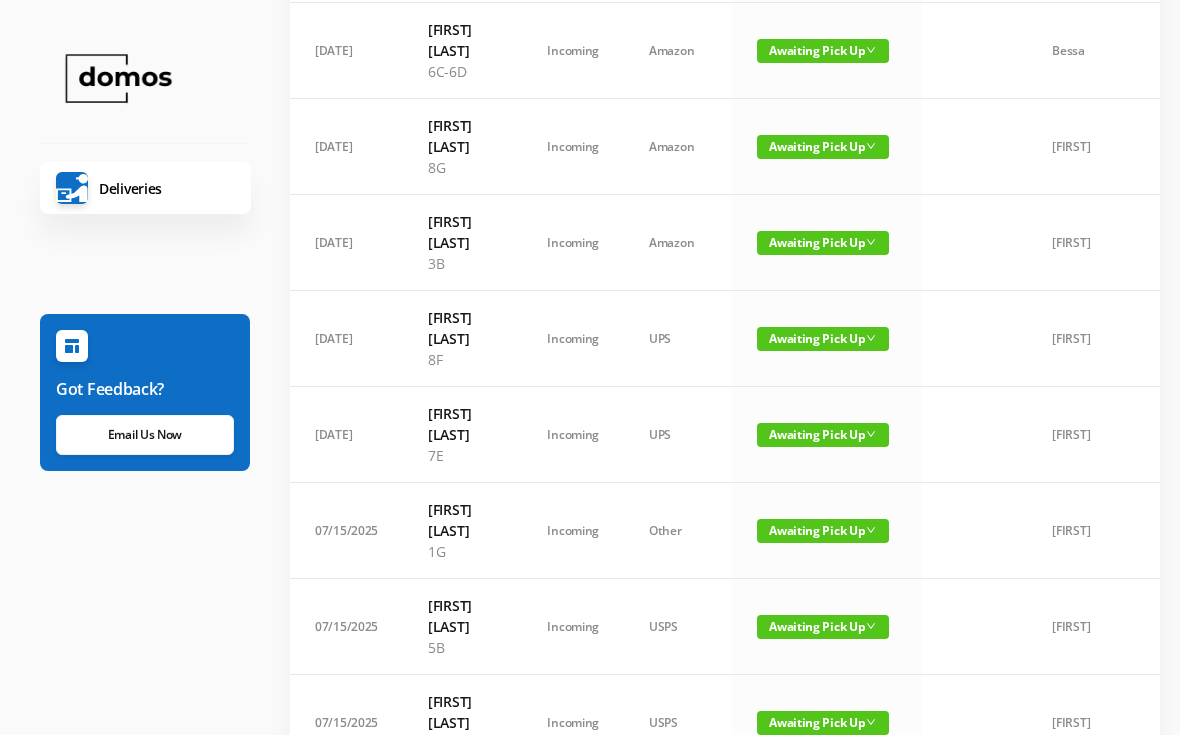 click on "Awaiting Pick Up" at bounding box center [827, 435] 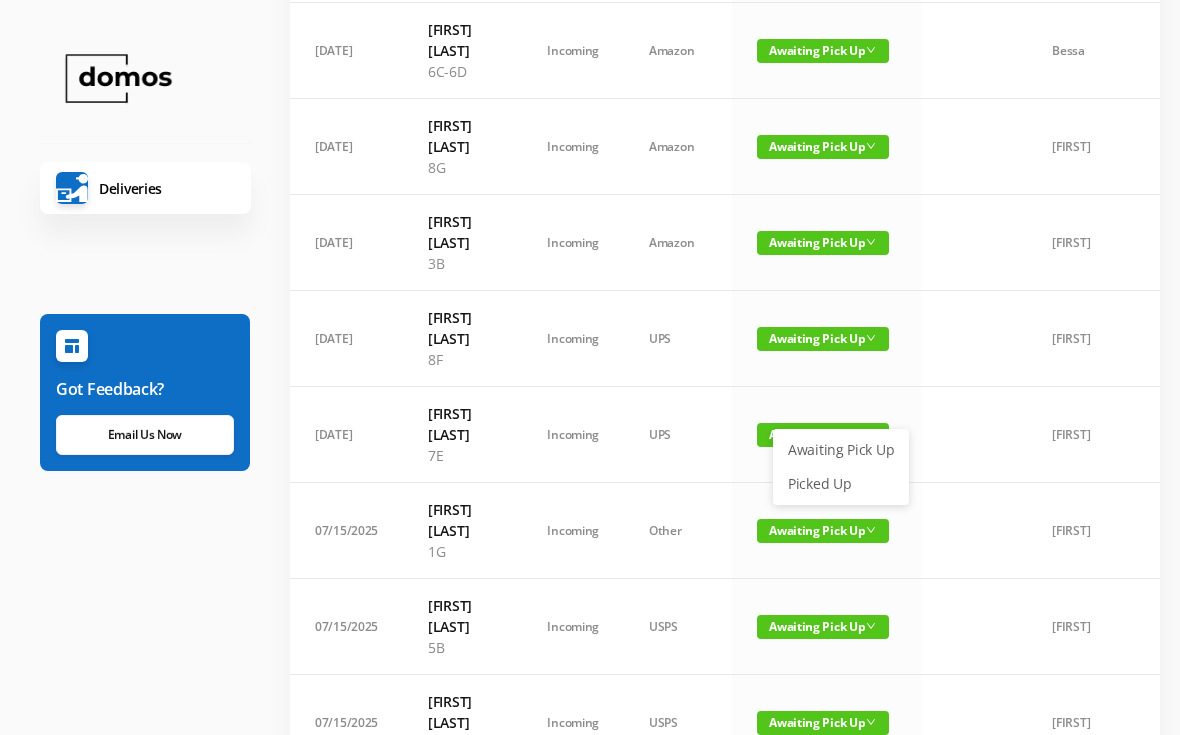 click on "Picked Up" at bounding box center [841, 484] 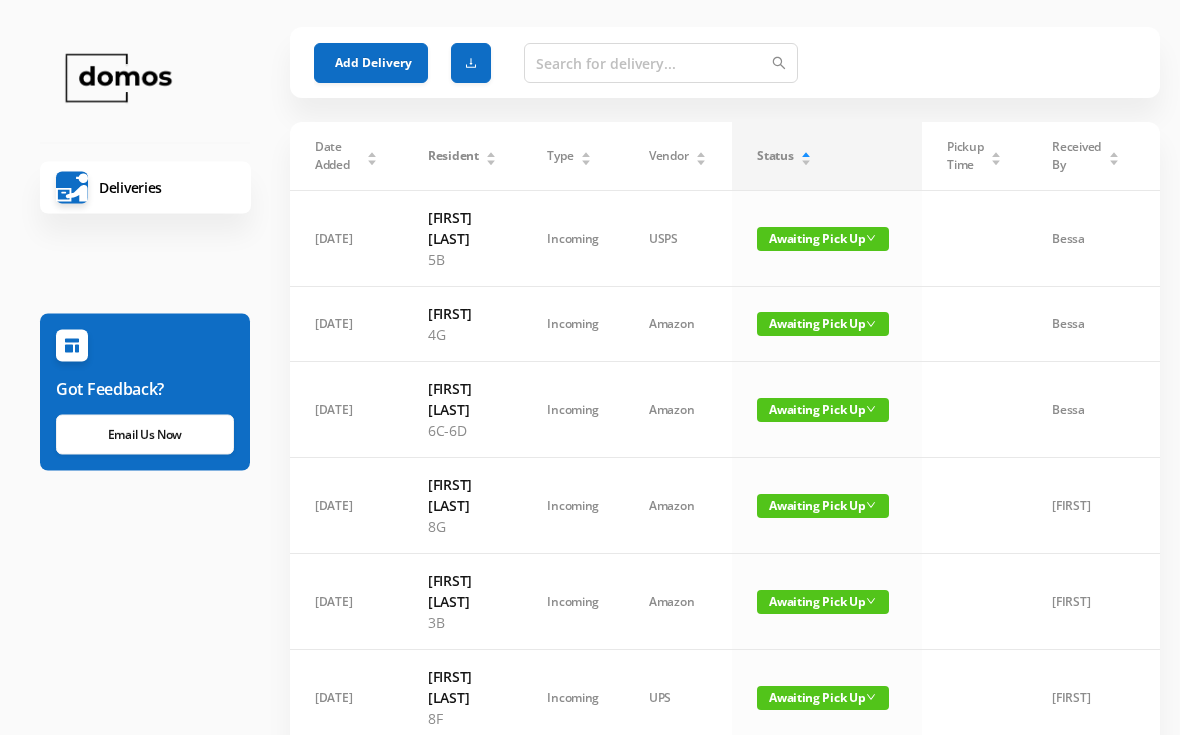 scroll, scrollTop: 35, scrollLeft: 0, axis: vertical 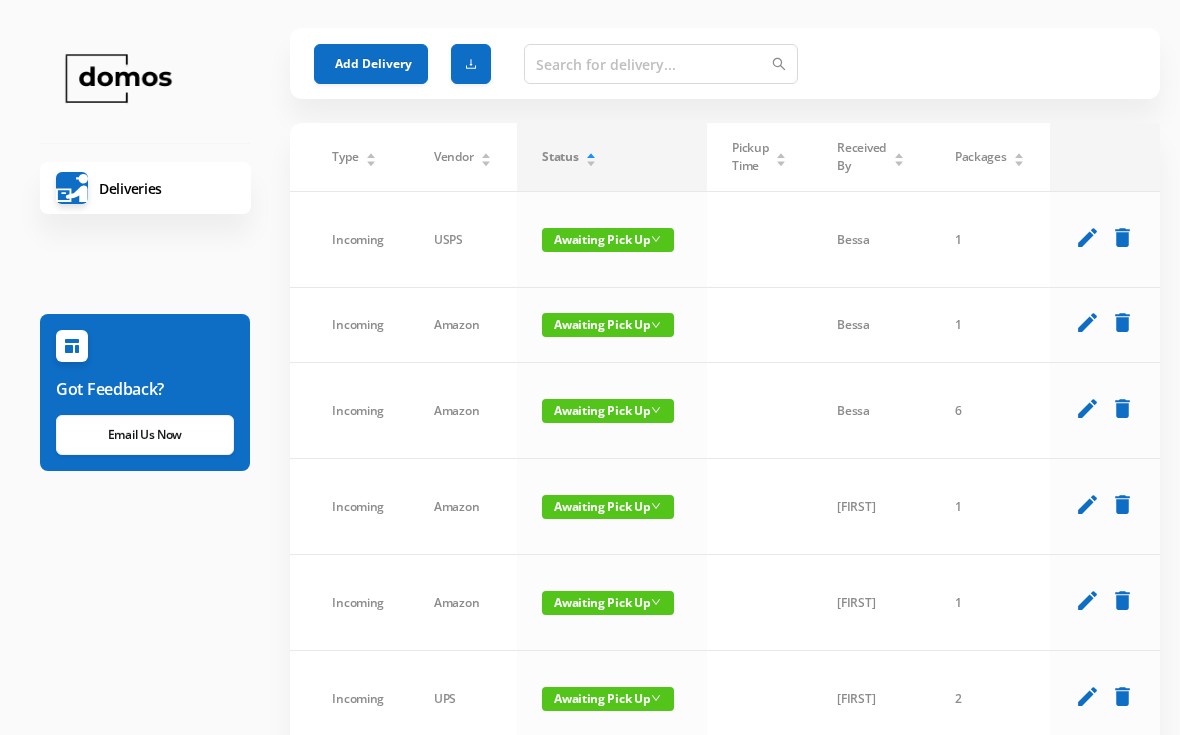 click on "delete" at bounding box center [1122, 237] 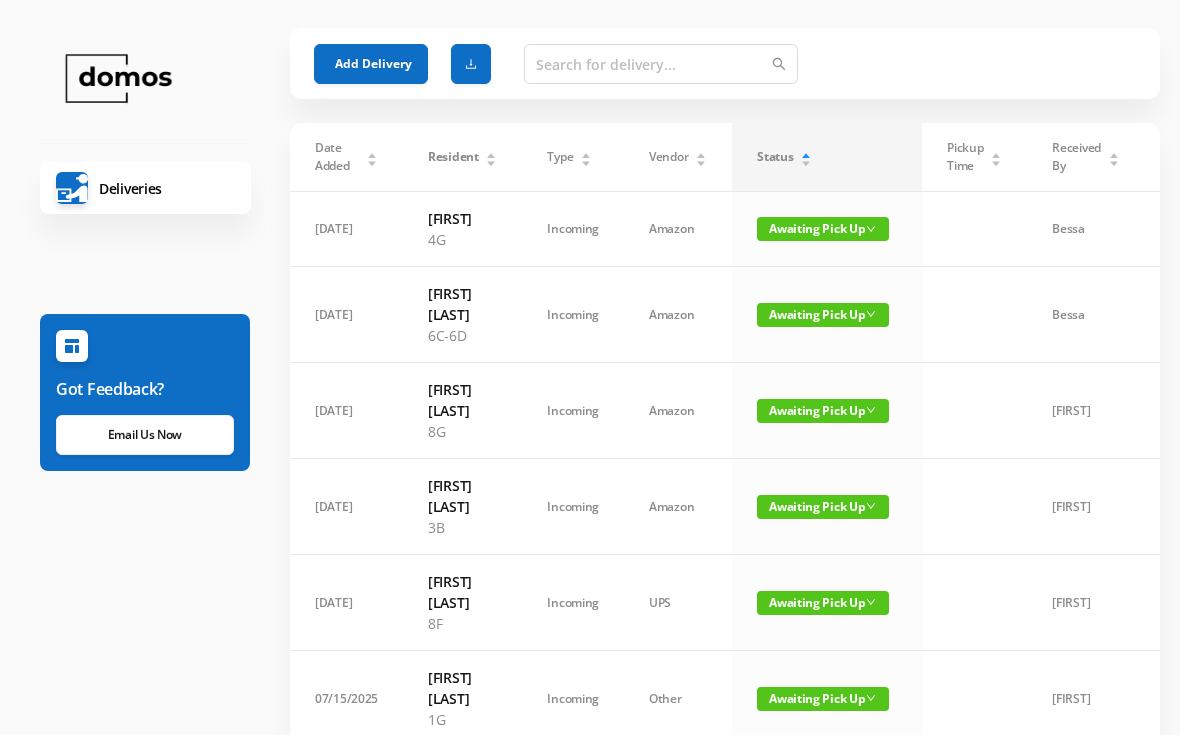 scroll, scrollTop: 0, scrollLeft: 0, axis: both 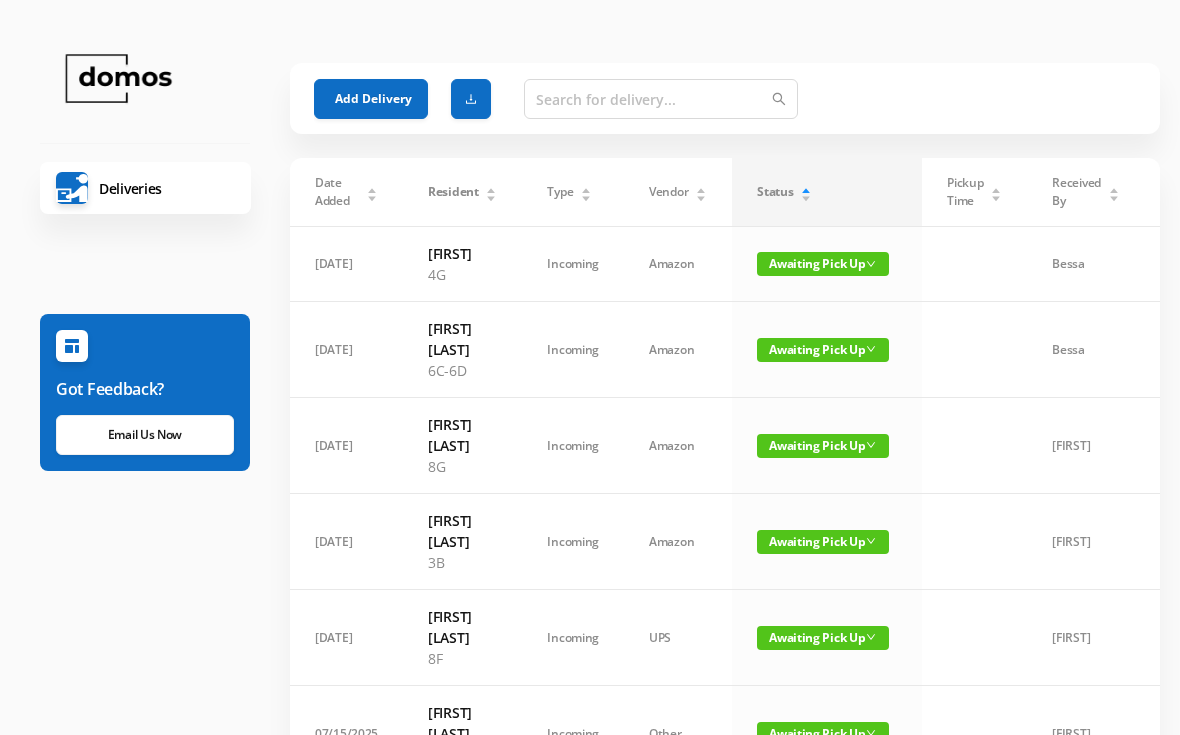 click on "Add Delivery" at bounding box center (371, 99) 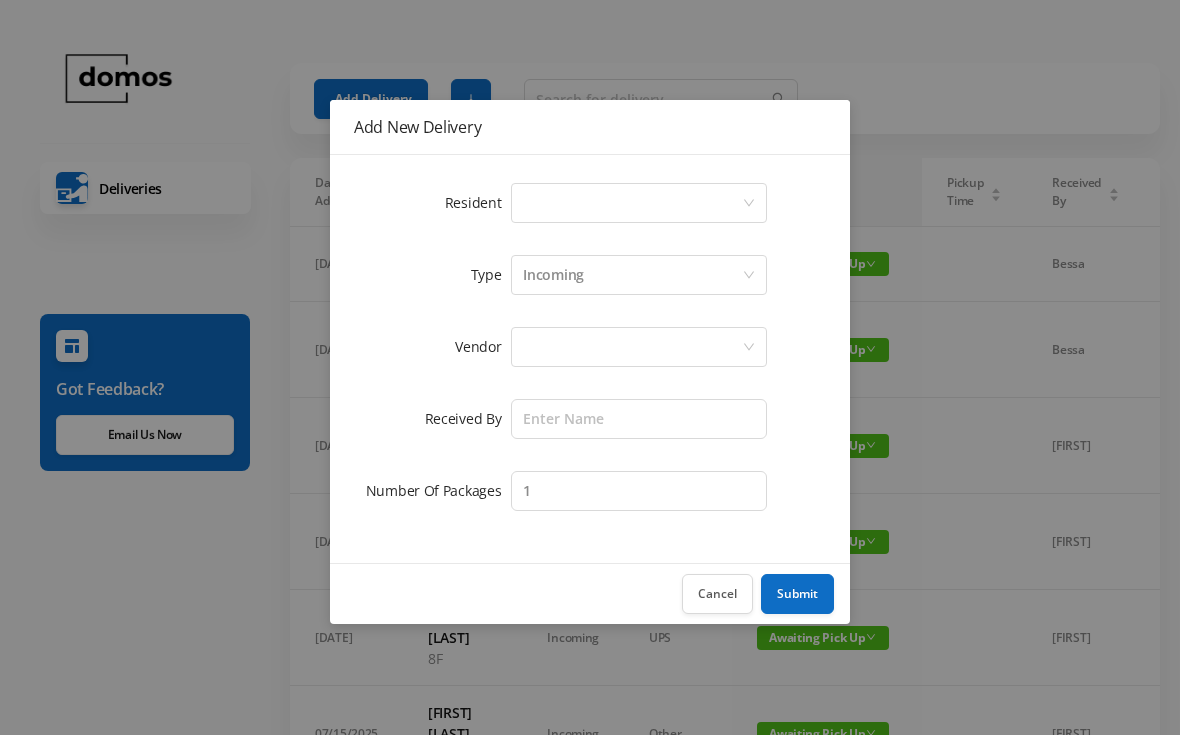 click on "Add New Delivery Resident Select a person   Type Incoming Vendor Received By Number Of Packages 1 Cancel Submit" at bounding box center (590, 367) 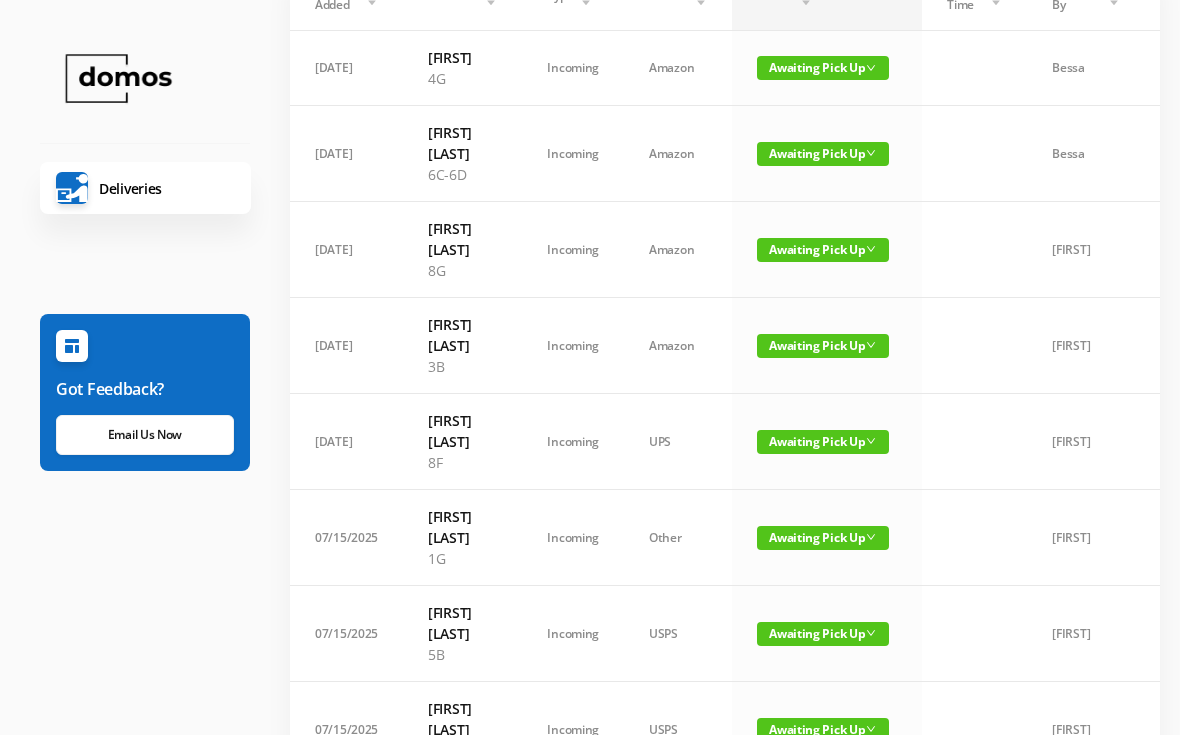 scroll, scrollTop: 0, scrollLeft: 0, axis: both 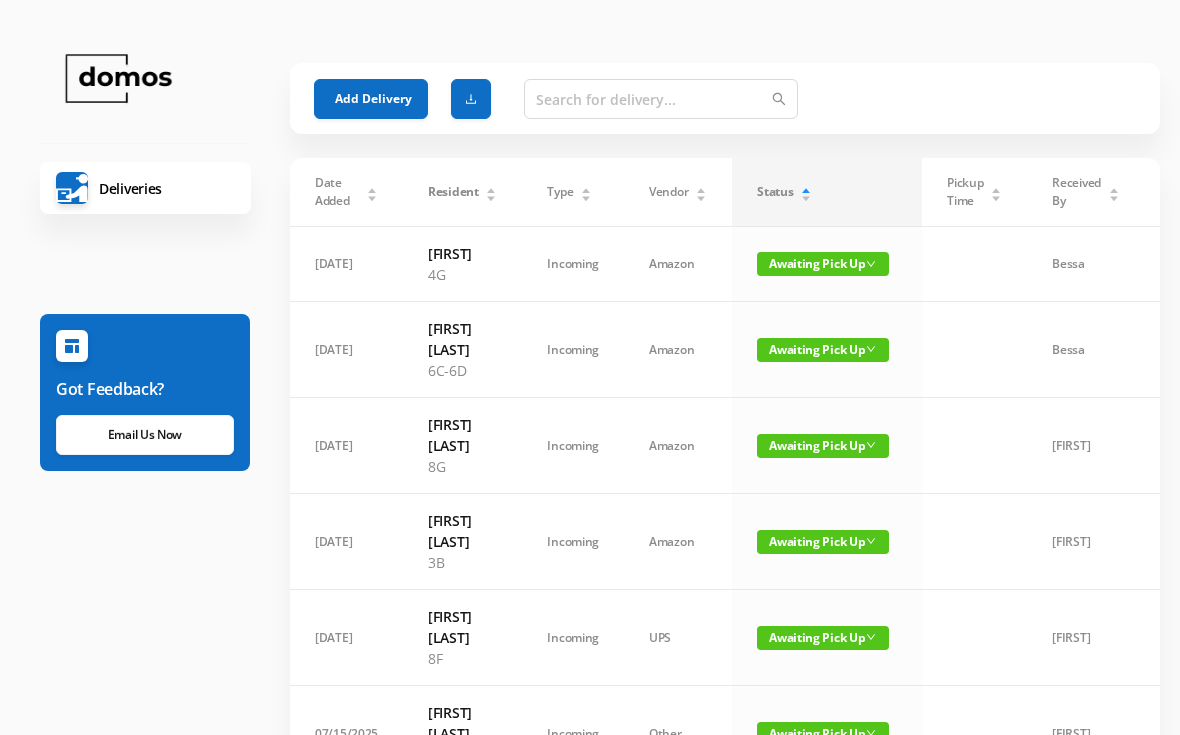 click on "Add Delivery" at bounding box center [371, 99] 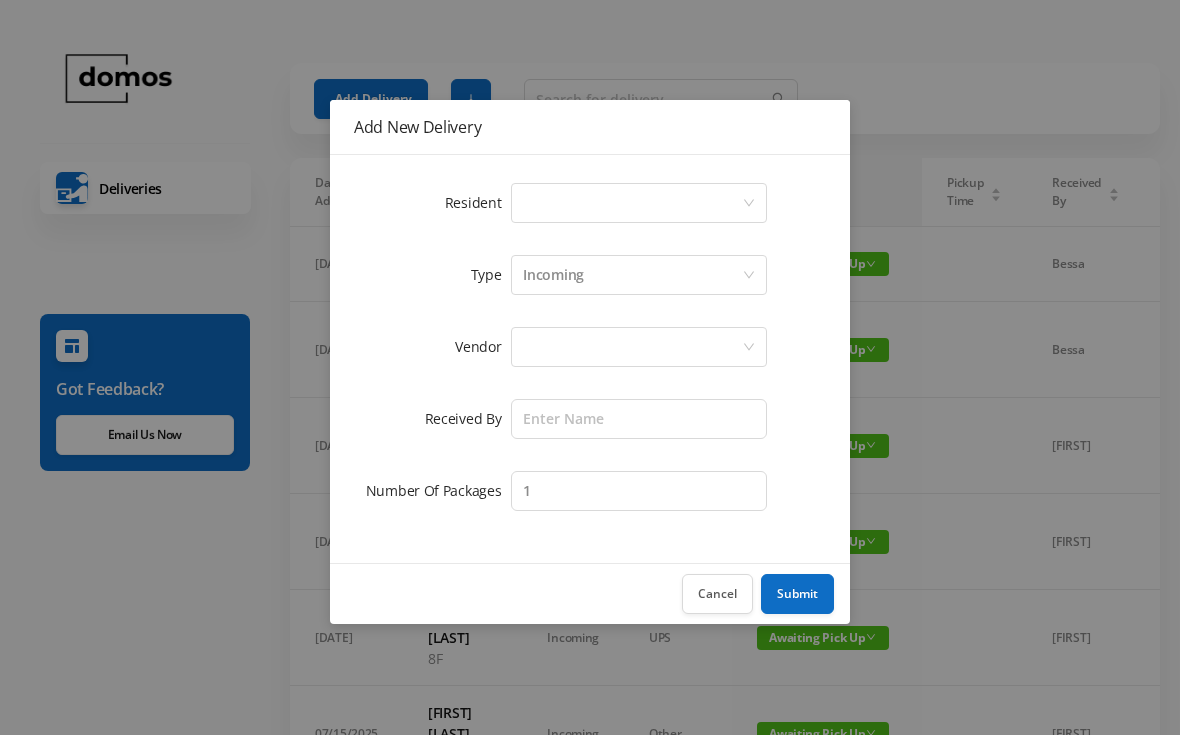 click on "Select a person" at bounding box center (632, 203) 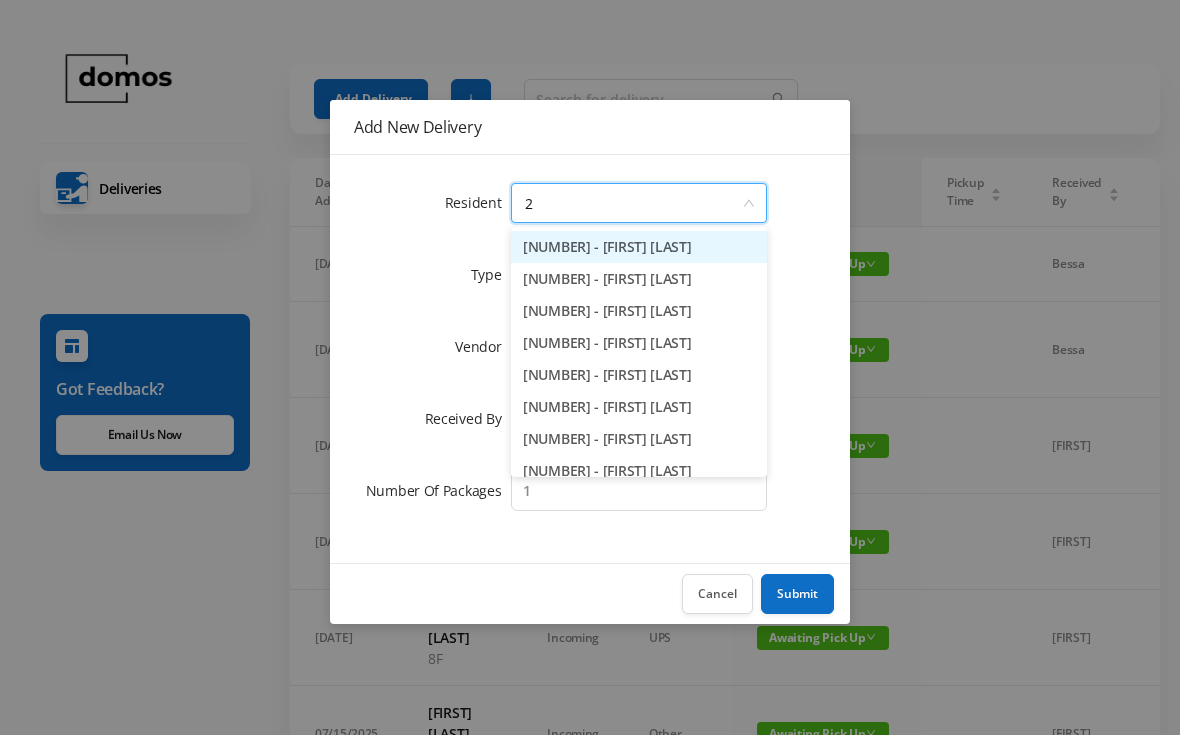 type on "2g" 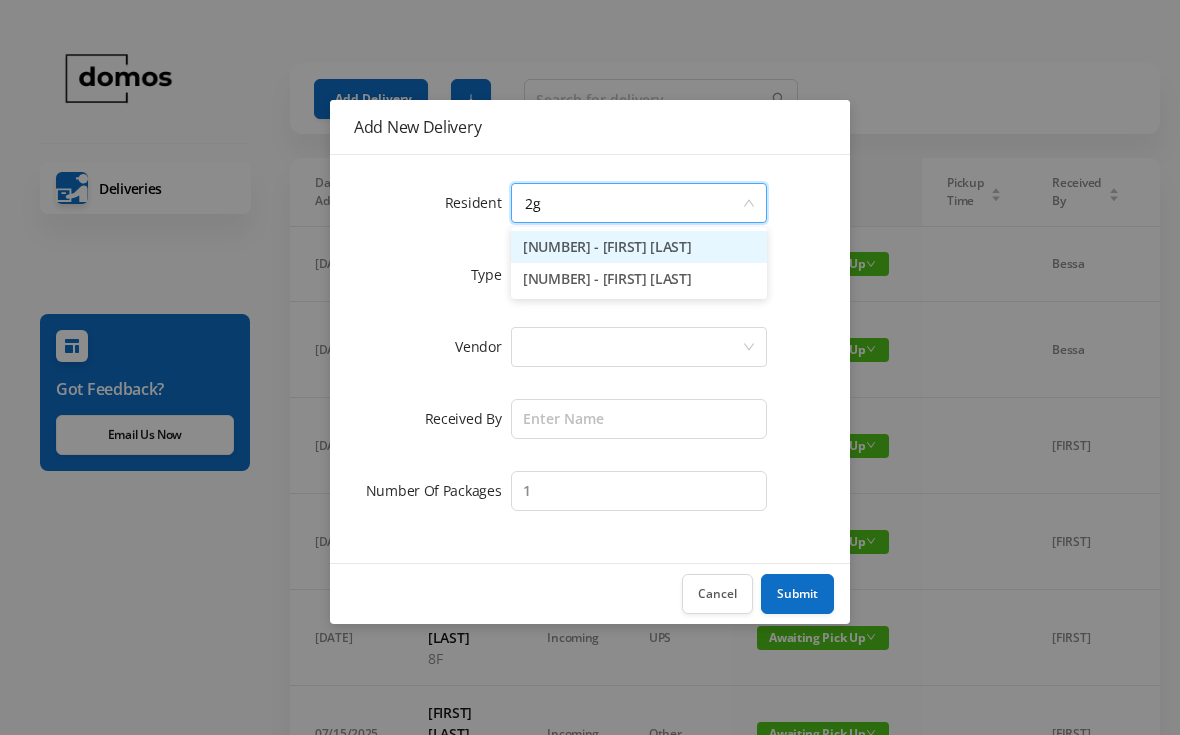 click on "2G - [FIRST] [LAST]" at bounding box center [639, 247] 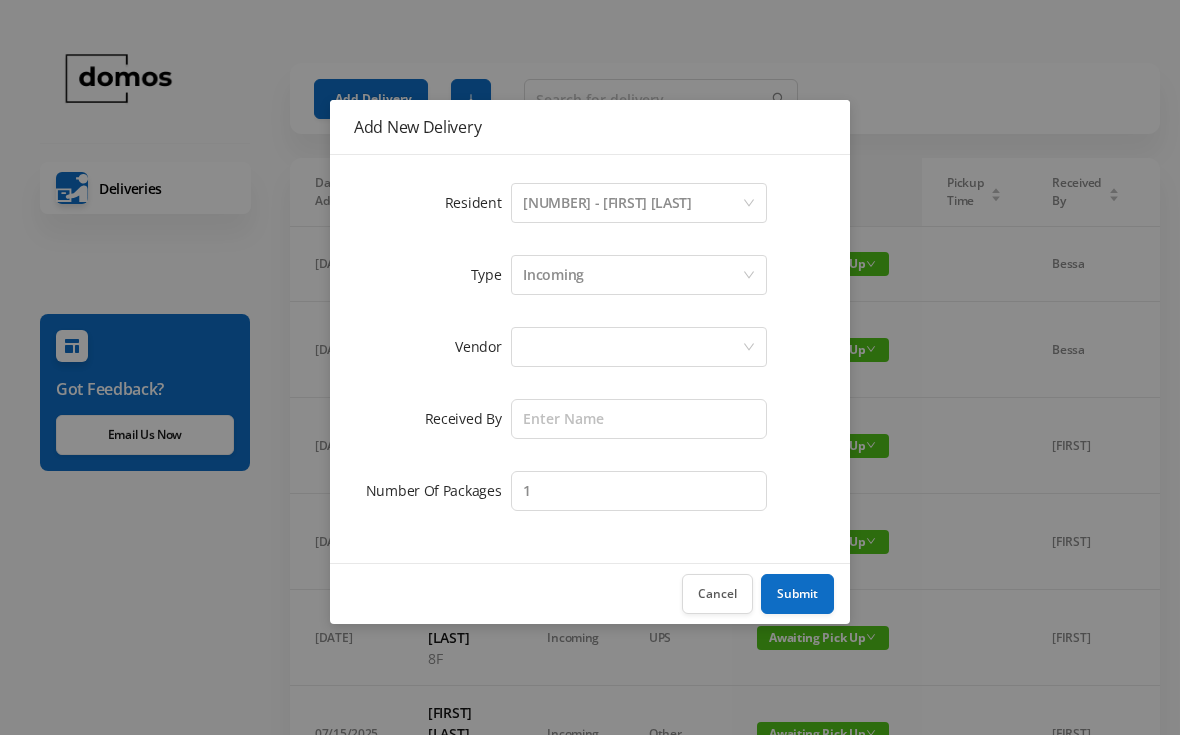 click at bounding box center [632, 347] 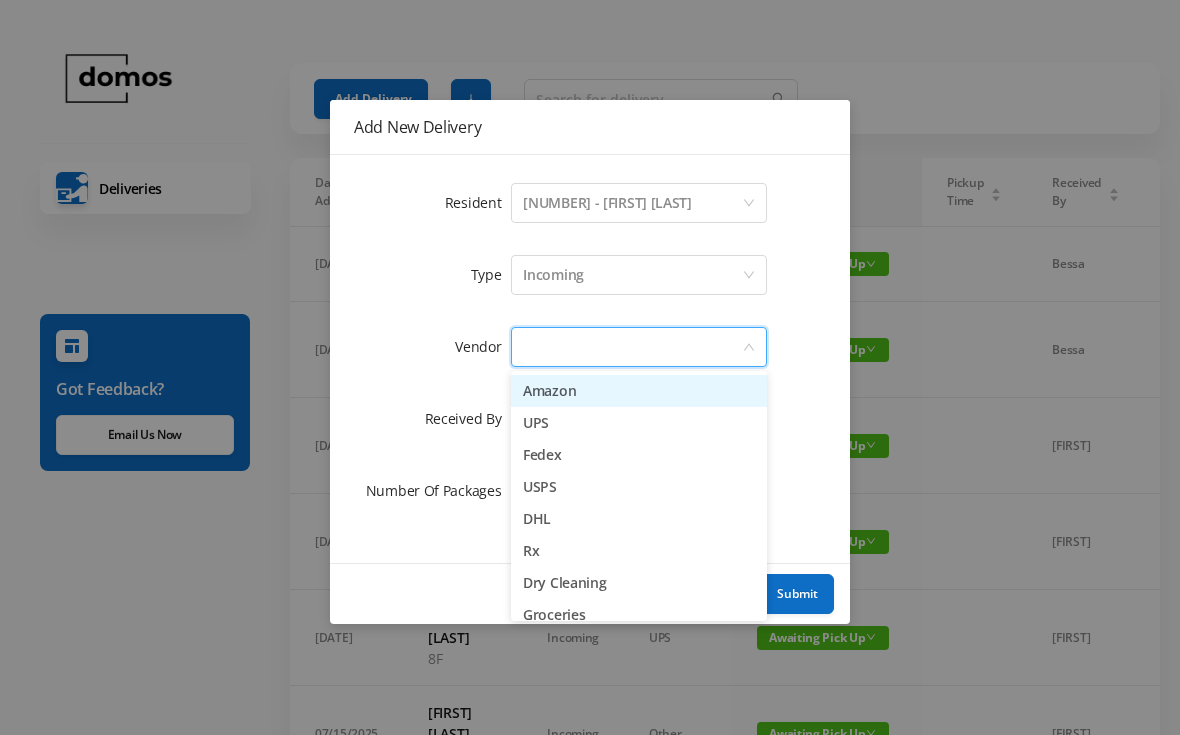 click on "Amazon" at bounding box center [639, 391] 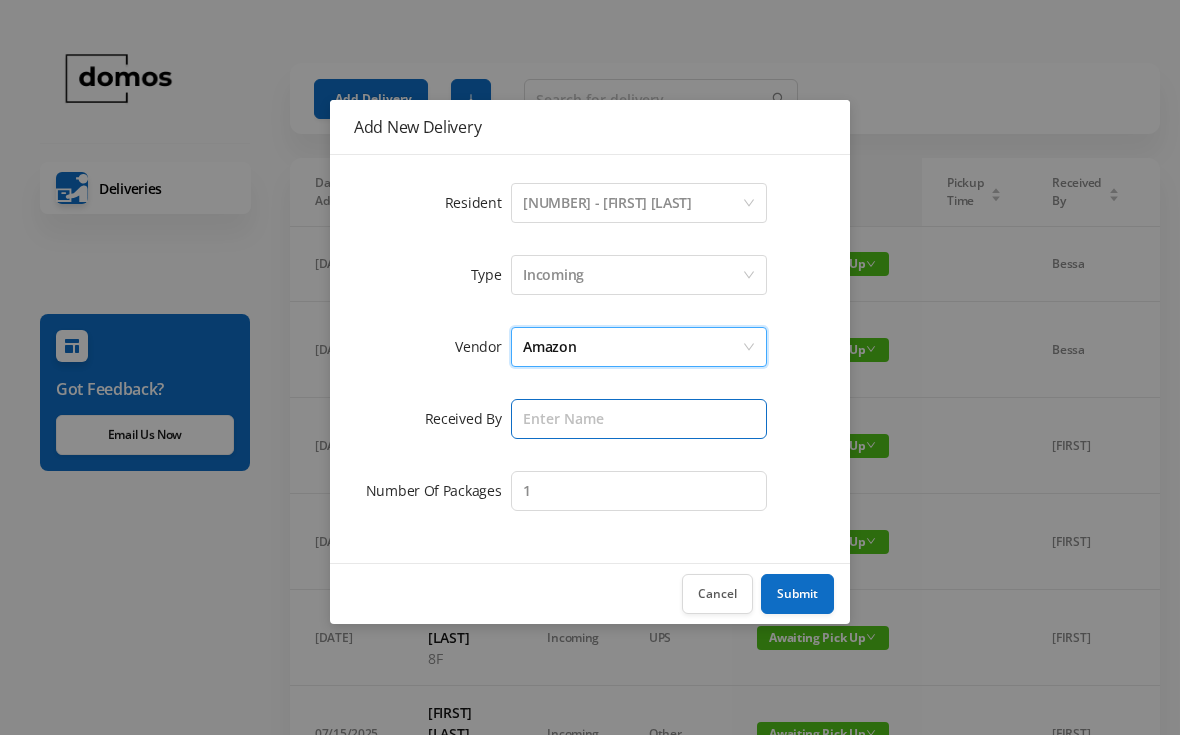 click at bounding box center (639, 419) 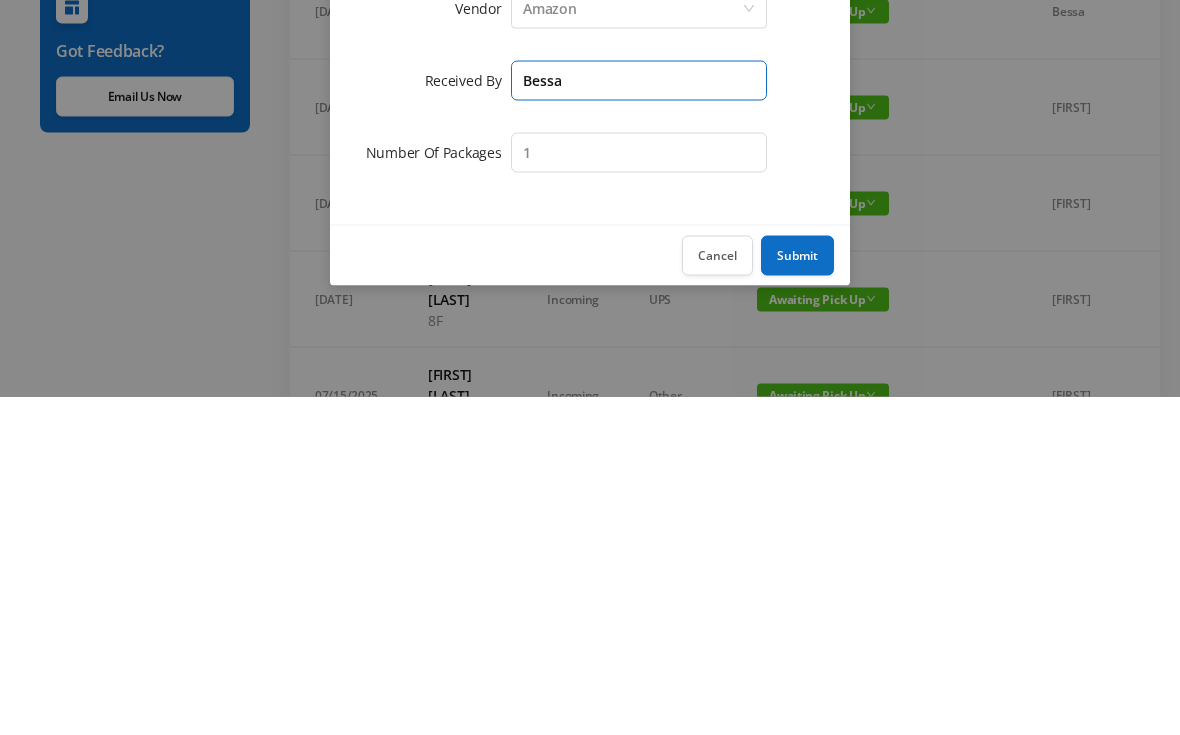 type on "Bessa" 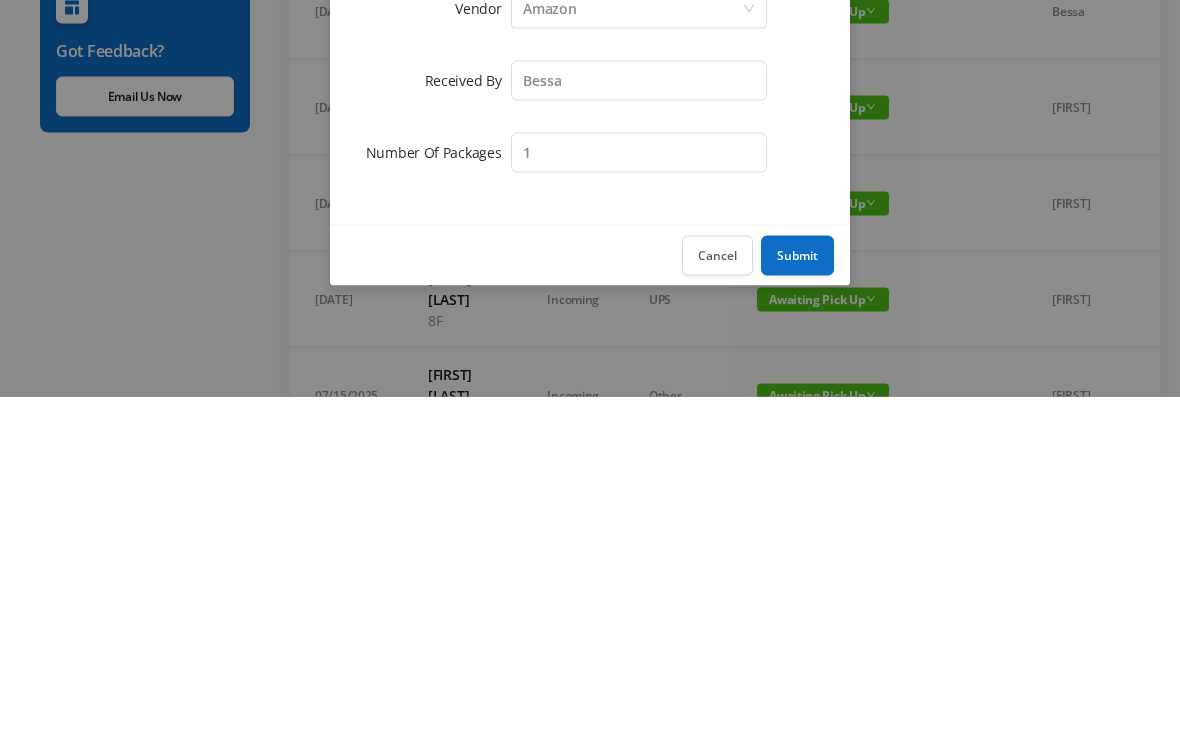 click on "Submit" at bounding box center [797, 594] 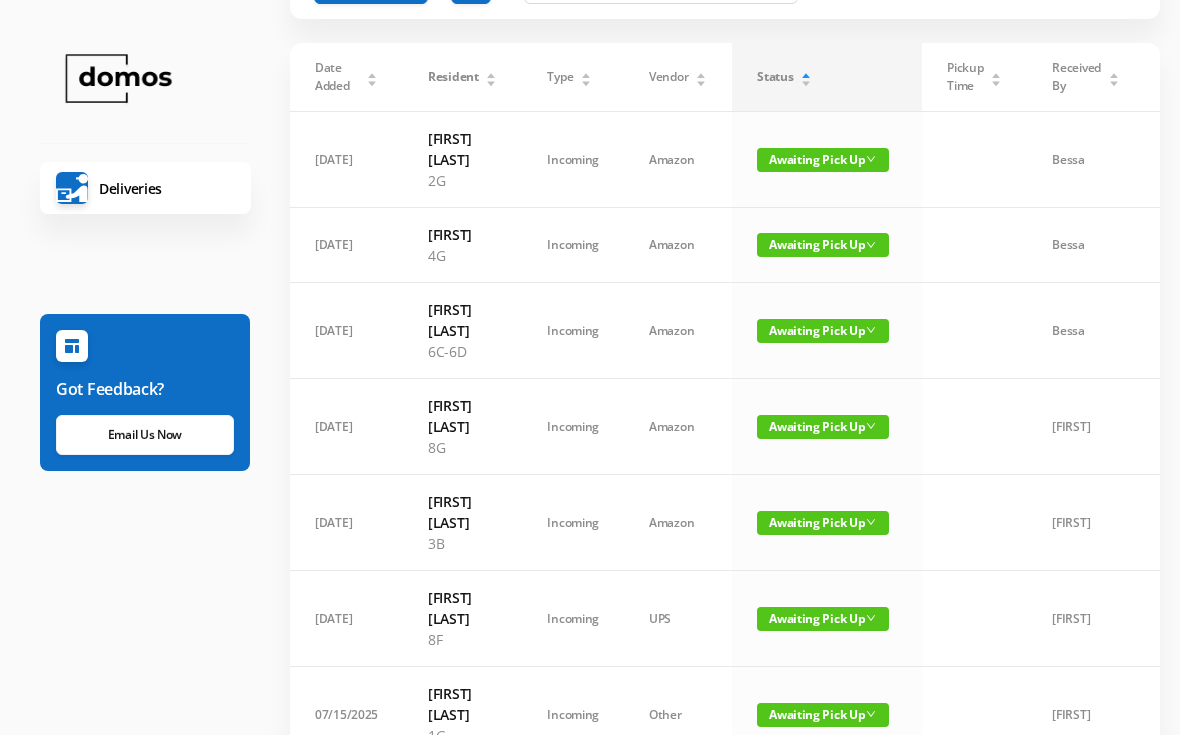 scroll, scrollTop: 0, scrollLeft: 0, axis: both 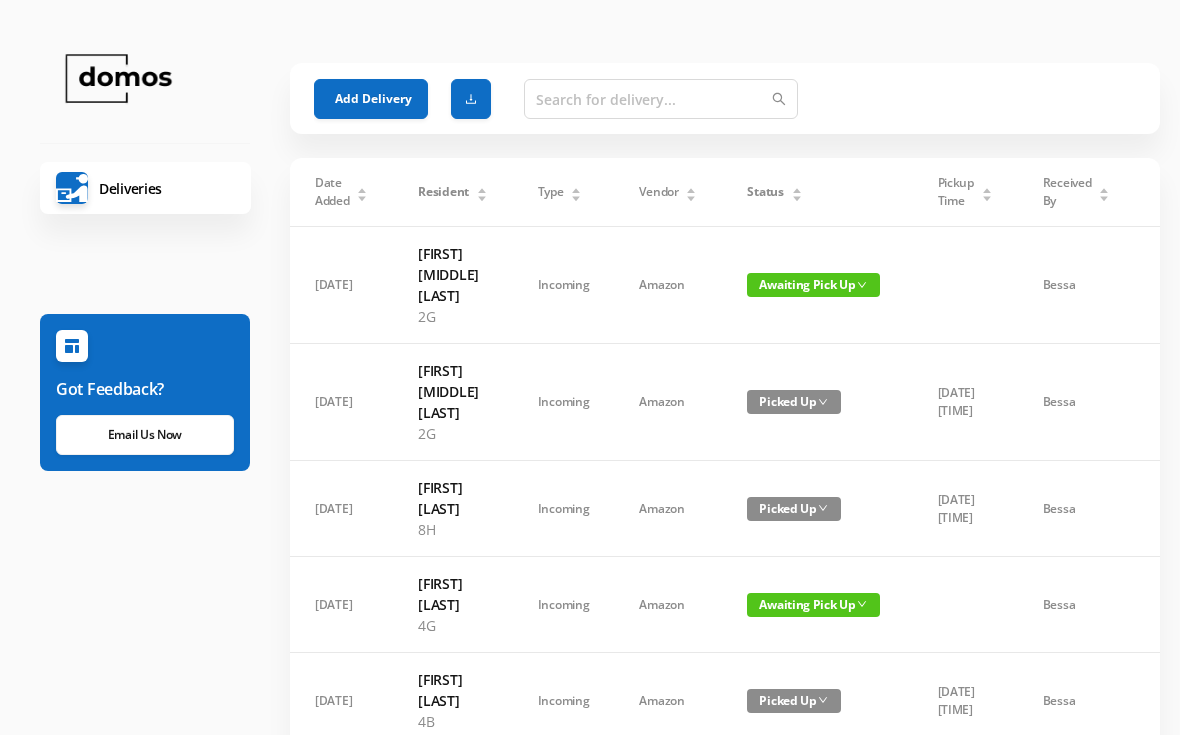 click on "Status" at bounding box center (774, 192) 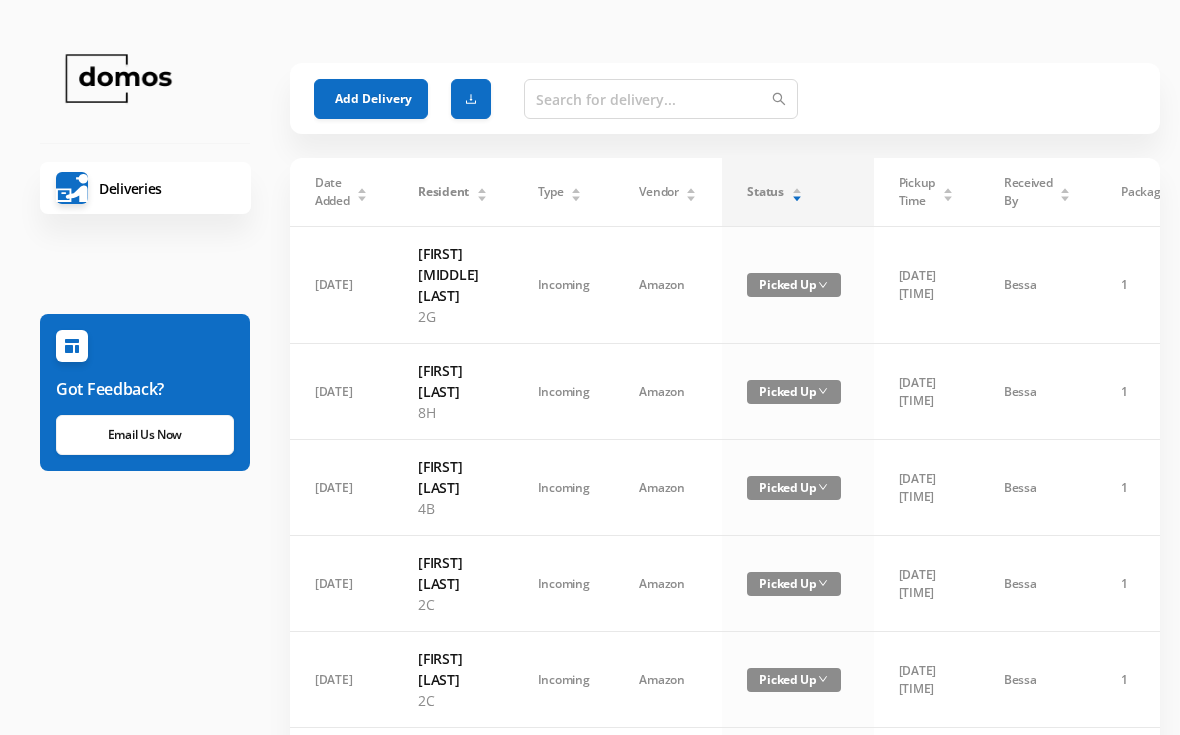 click 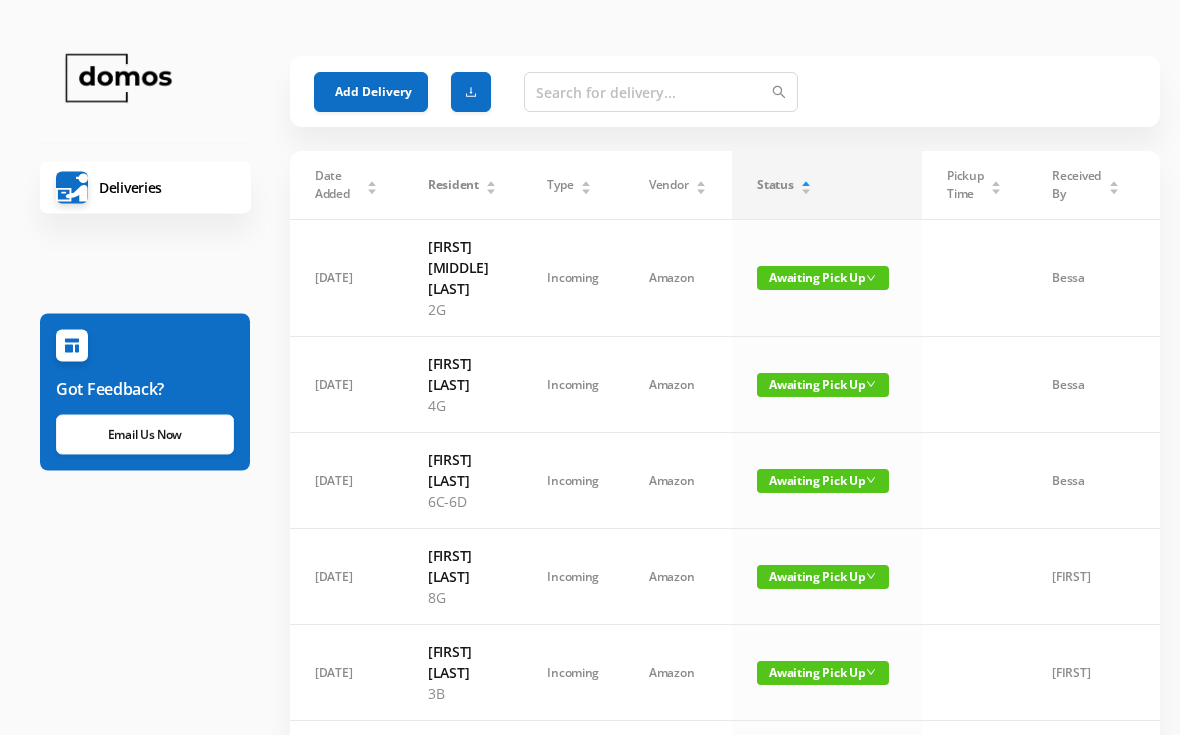 scroll, scrollTop: 0, scrollLeft: 0, axis: both 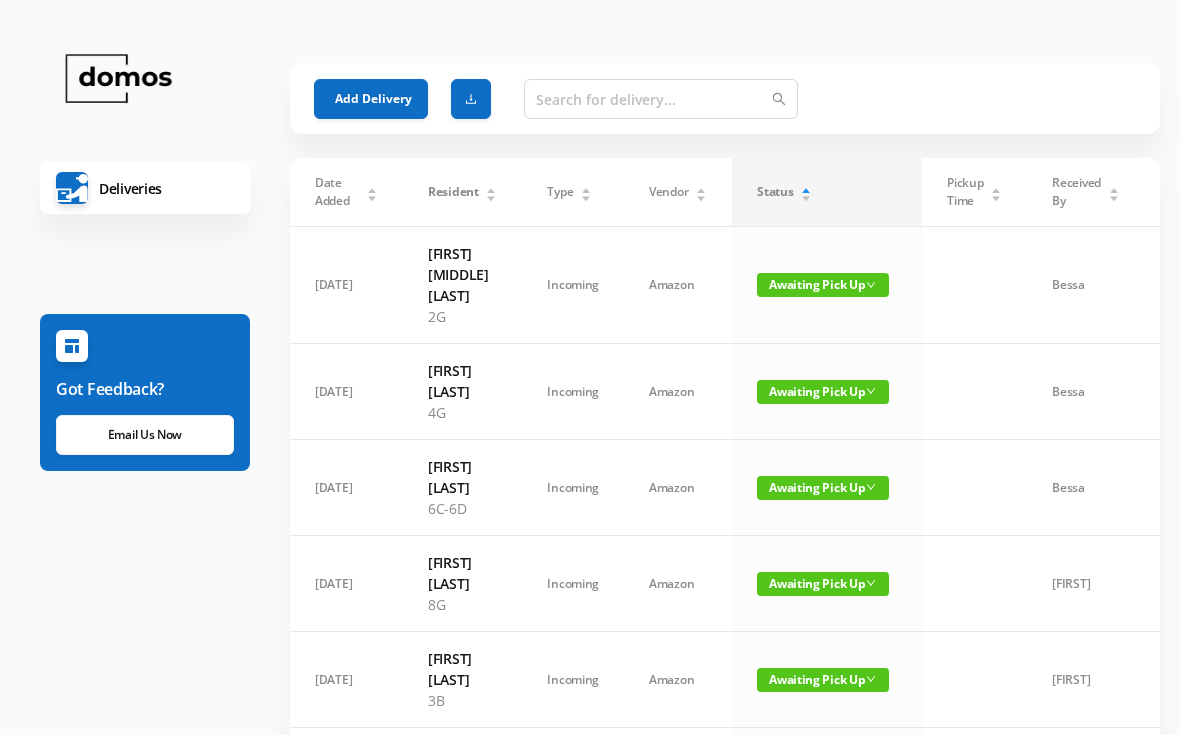 click on "Add Delivery" at bounding box center (371, 99) 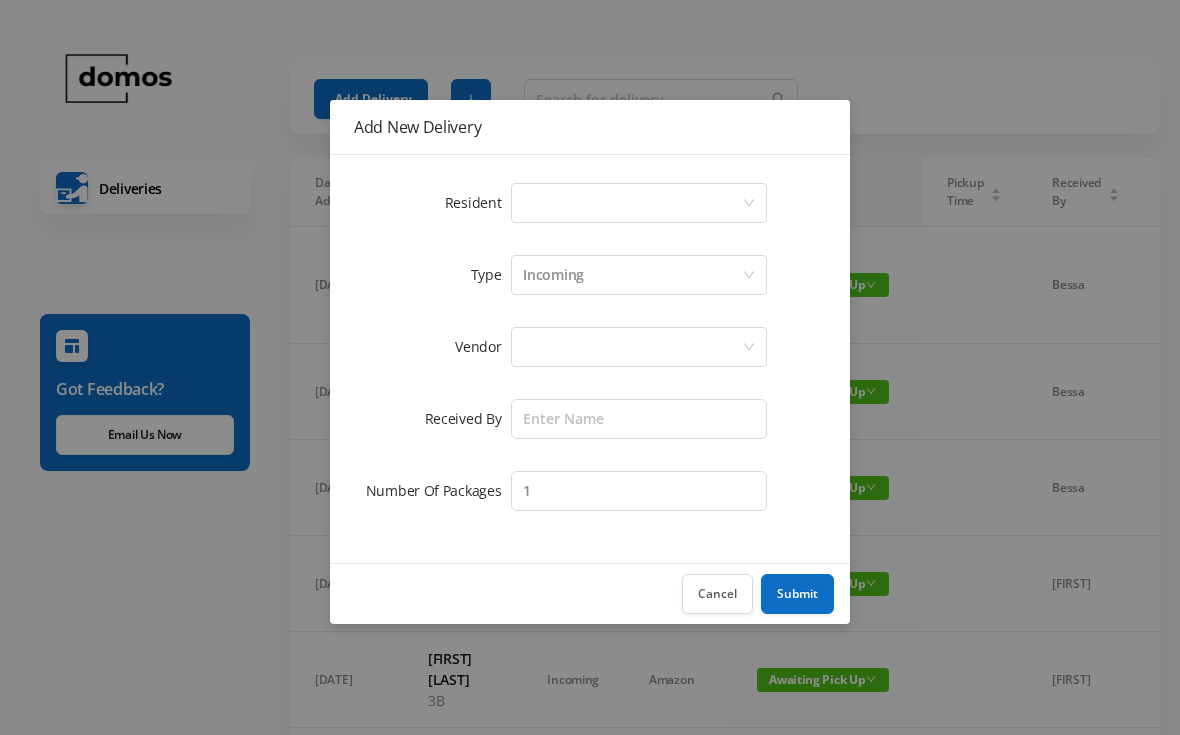 click on "Select a person" at bounding box center [632, 203] 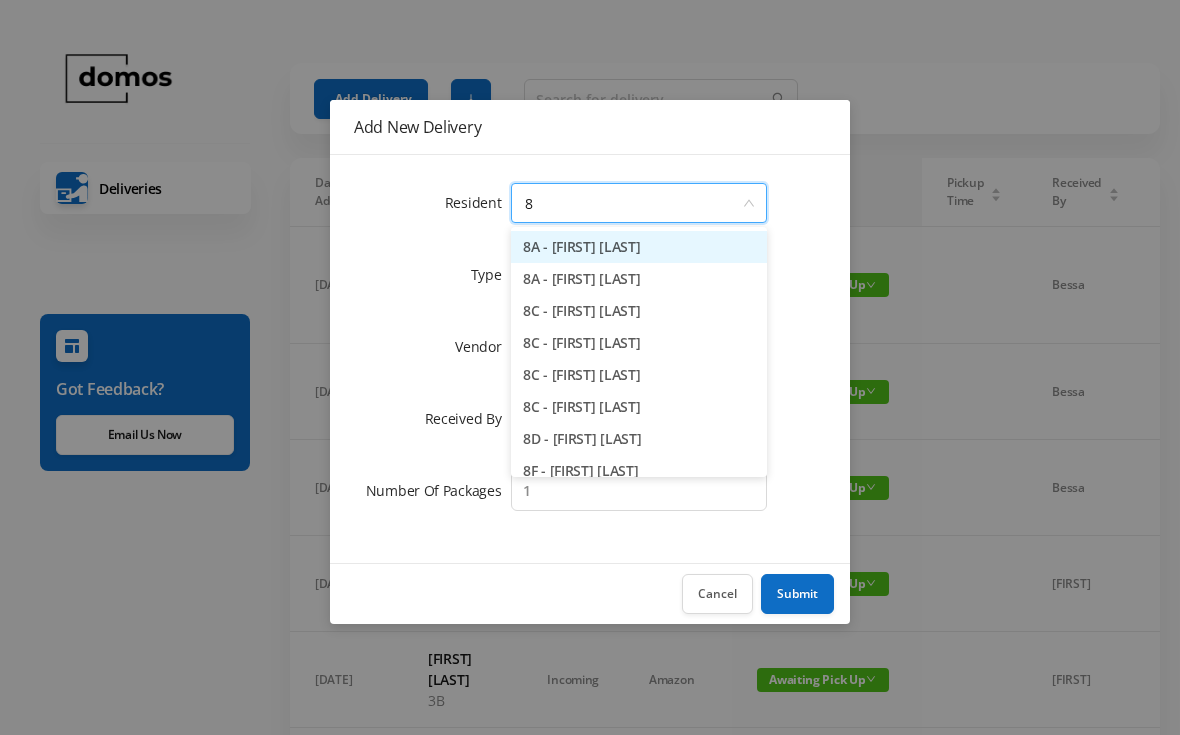 type on "8a" 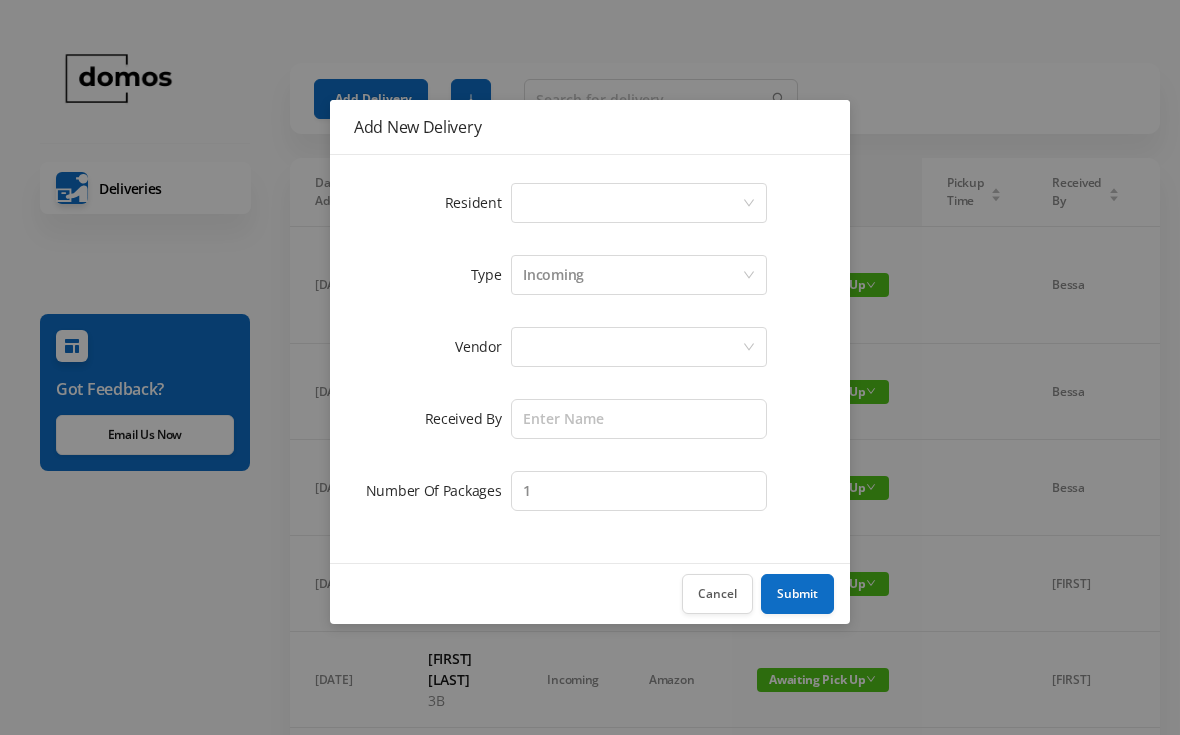 click on "Add New Delivery Resident Select a person   Type Incoming Vendor Received By Number Of Packages 1 Cancel Submit" at bounding box center [590, 367] 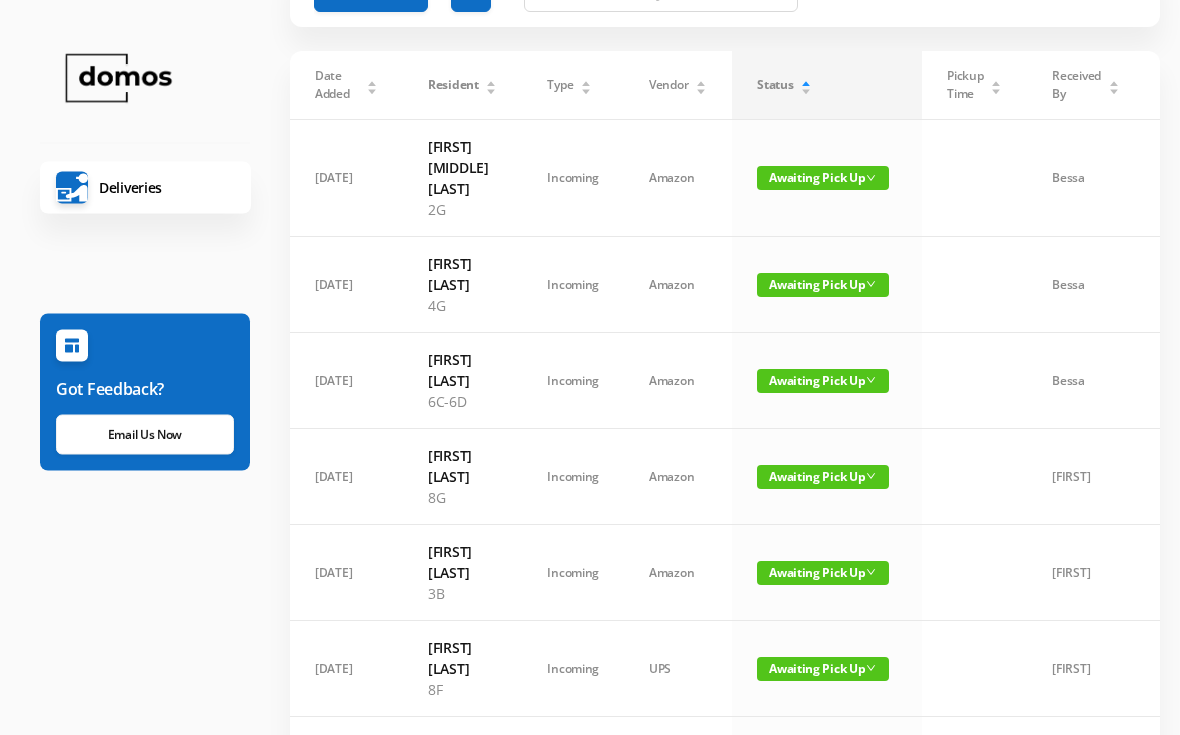 scroll, scrollTop: 0, scrollLeft: 0, axis: both 